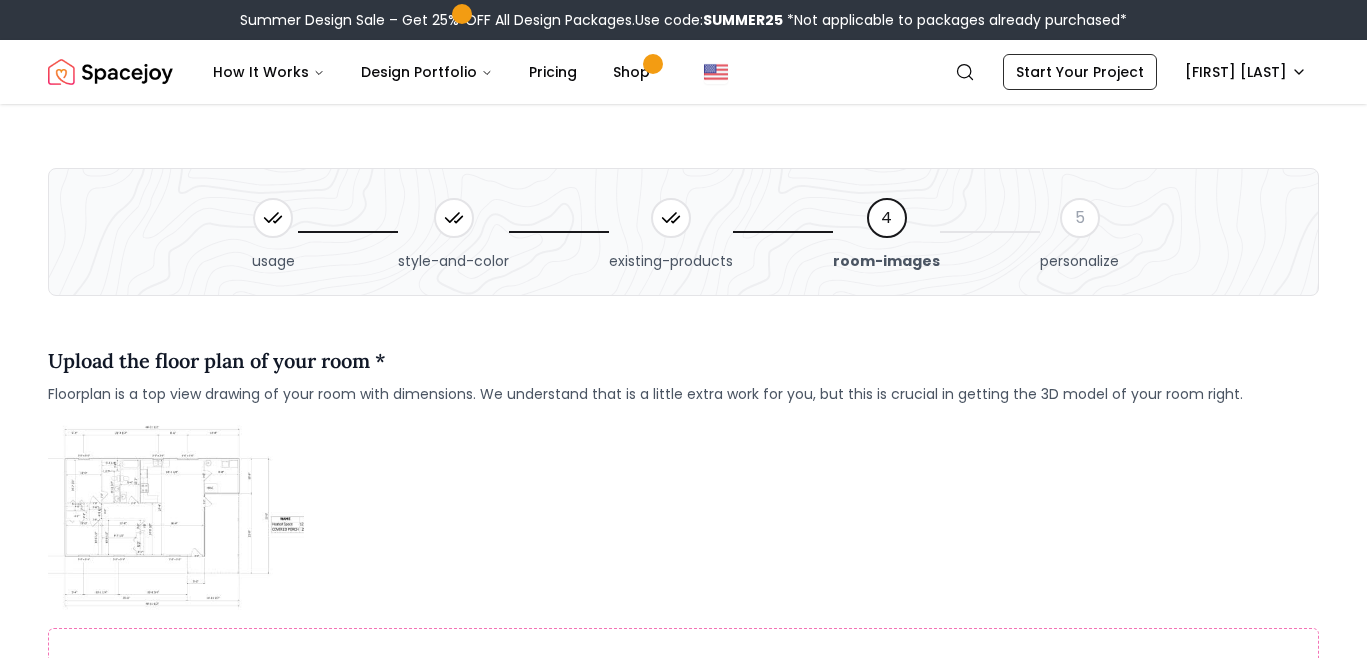 scroll, scrollTop: 4592, scrollLeft: 0, axis: vertical 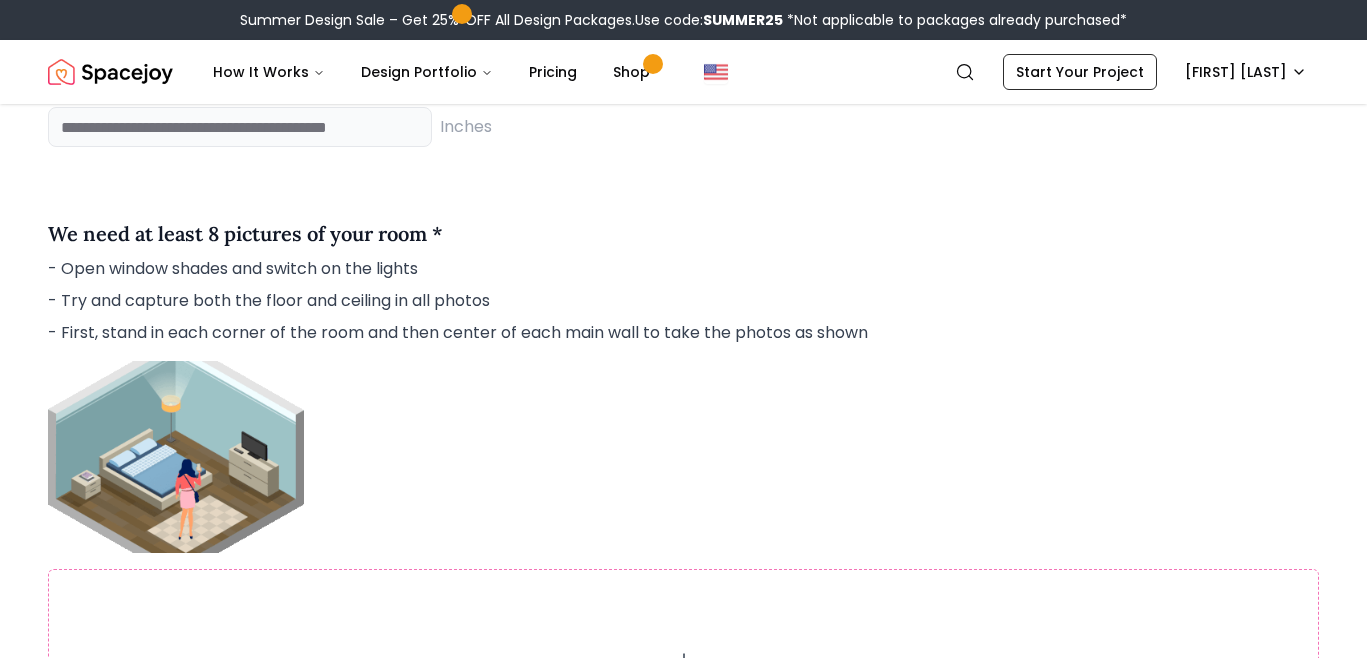 click at bounding box center (240, -73) 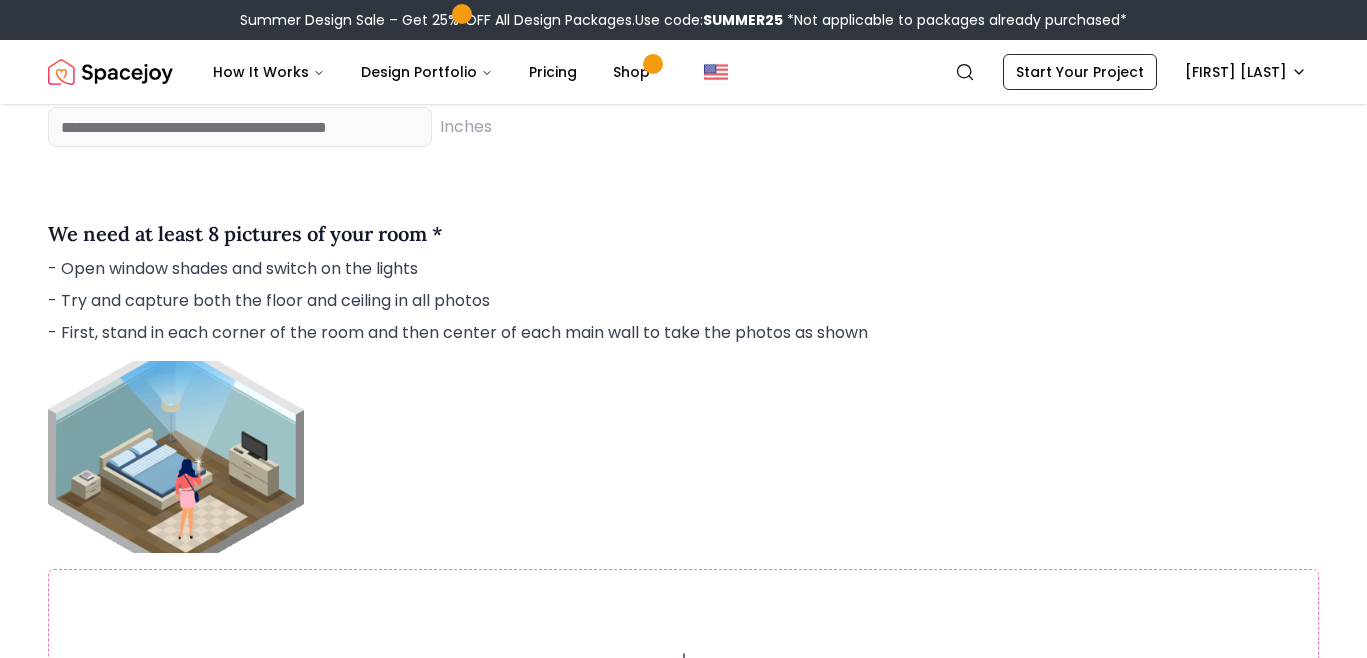 type on "***" 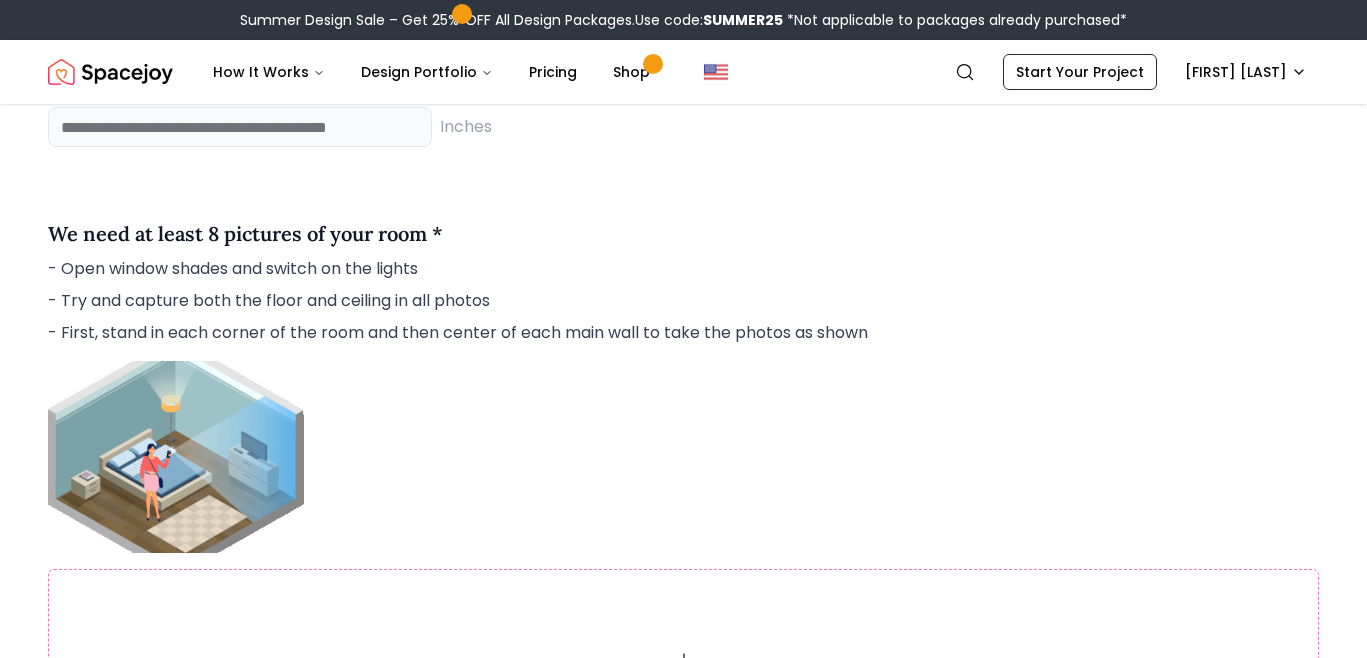 click at bounding box center [240, 27] 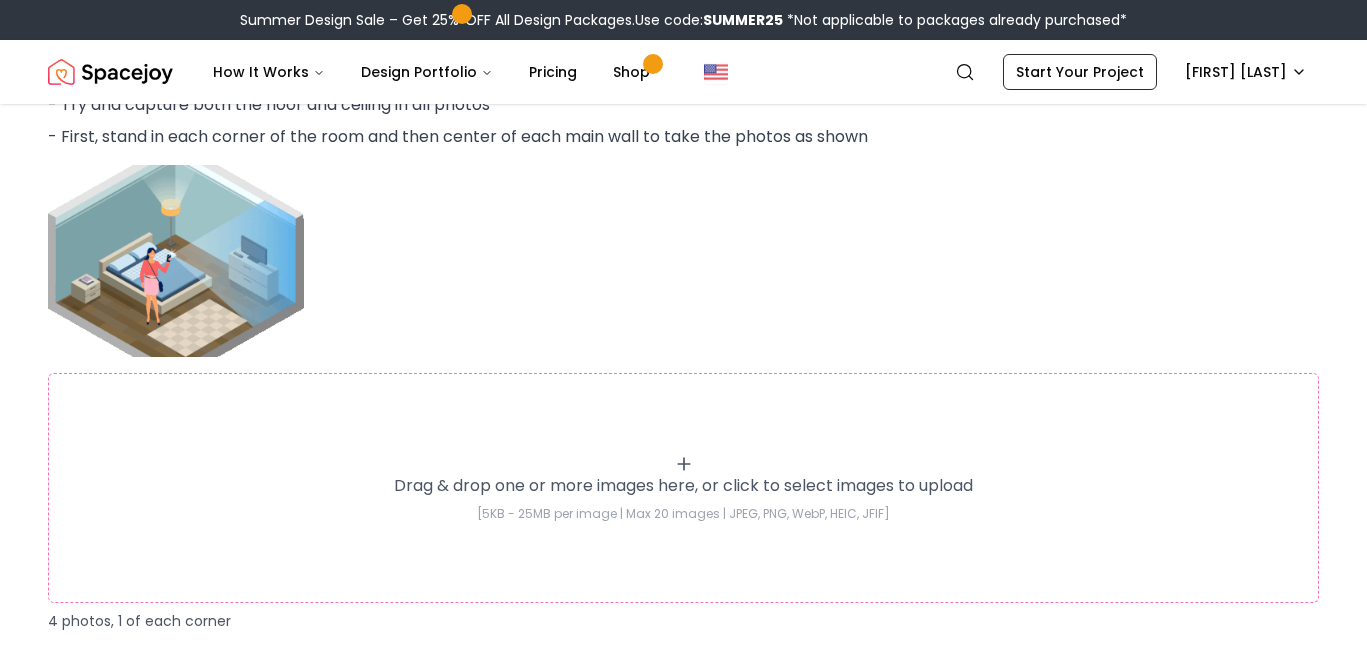 scroll, scrollTop: 1856, scrollLeft: 0, axis: vertical 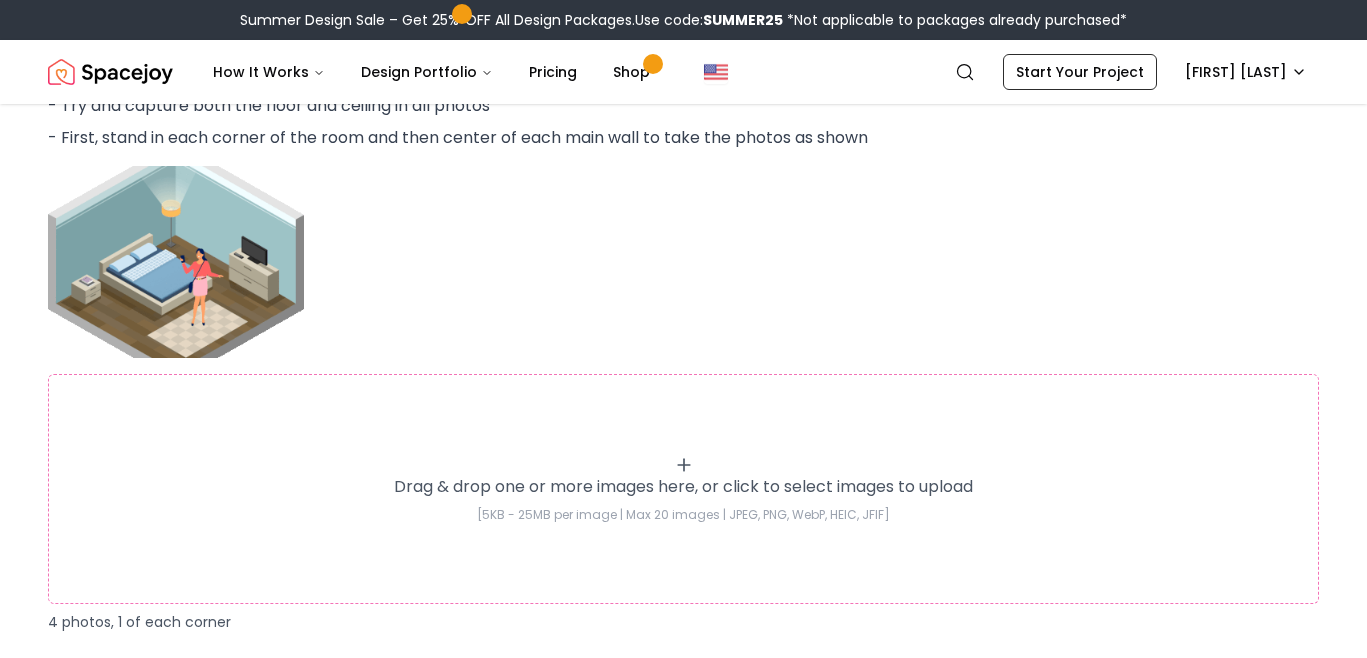 type on "***" 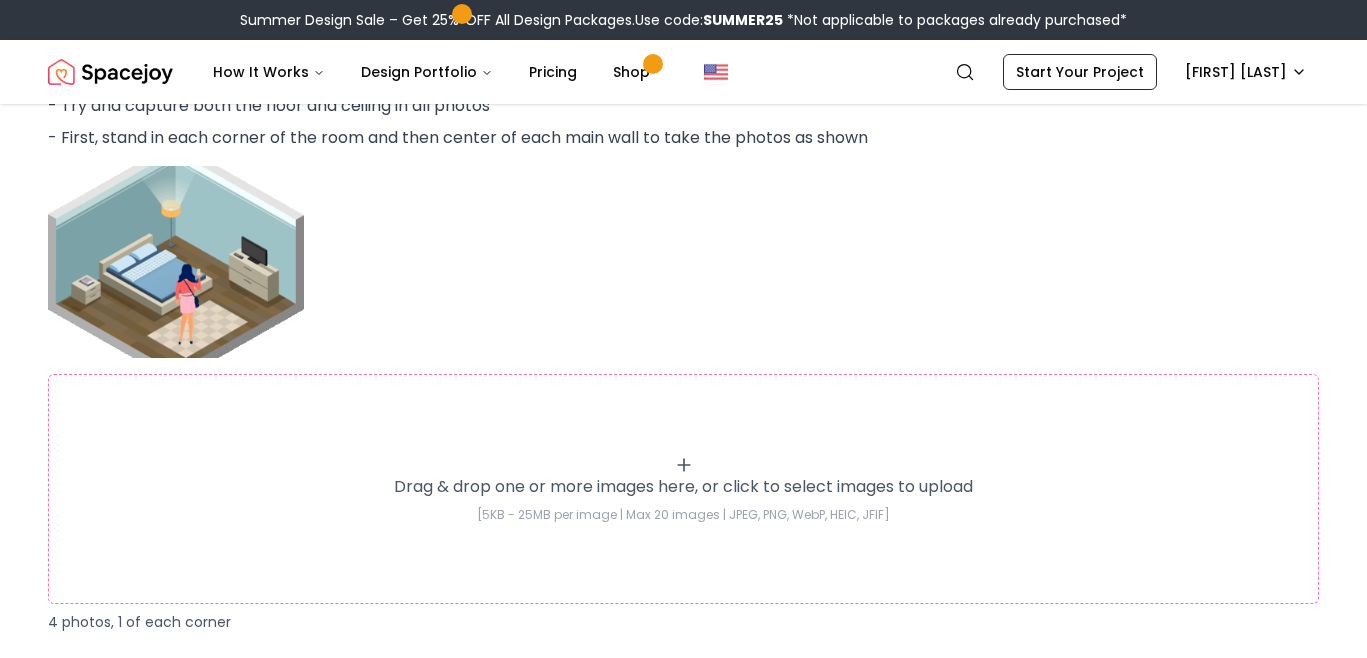click at bounding box center [240, -68] 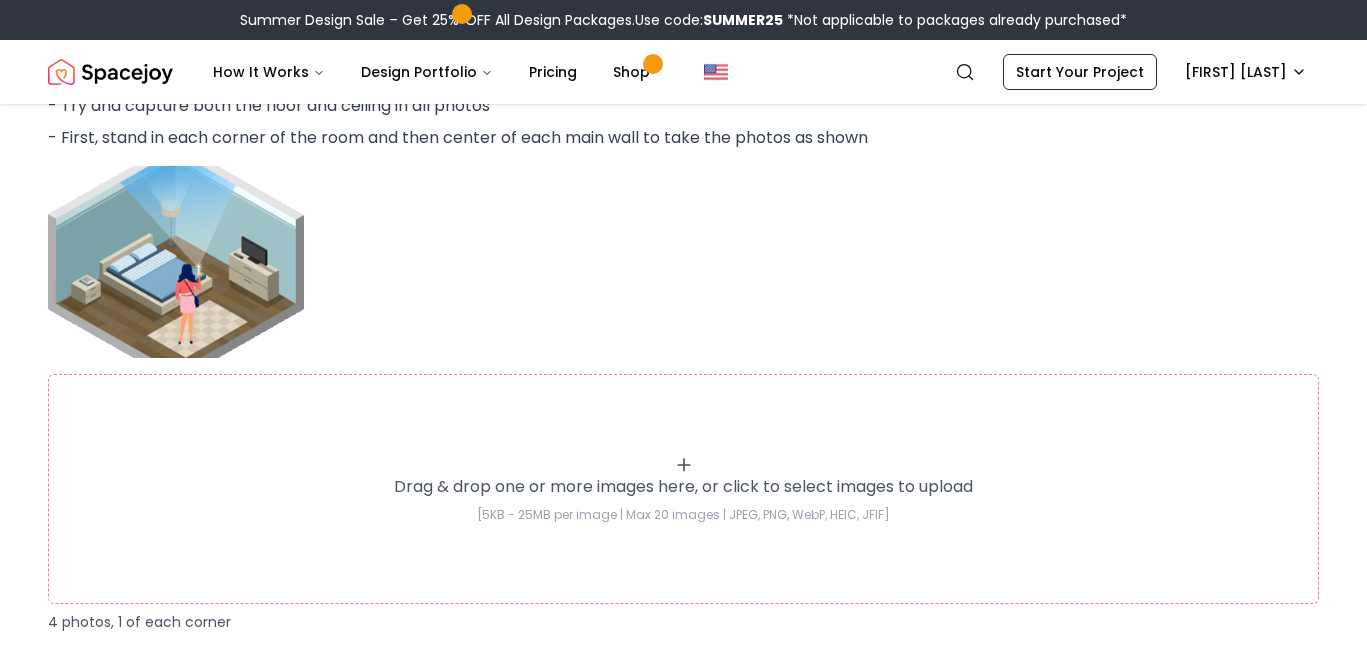 type on "***" 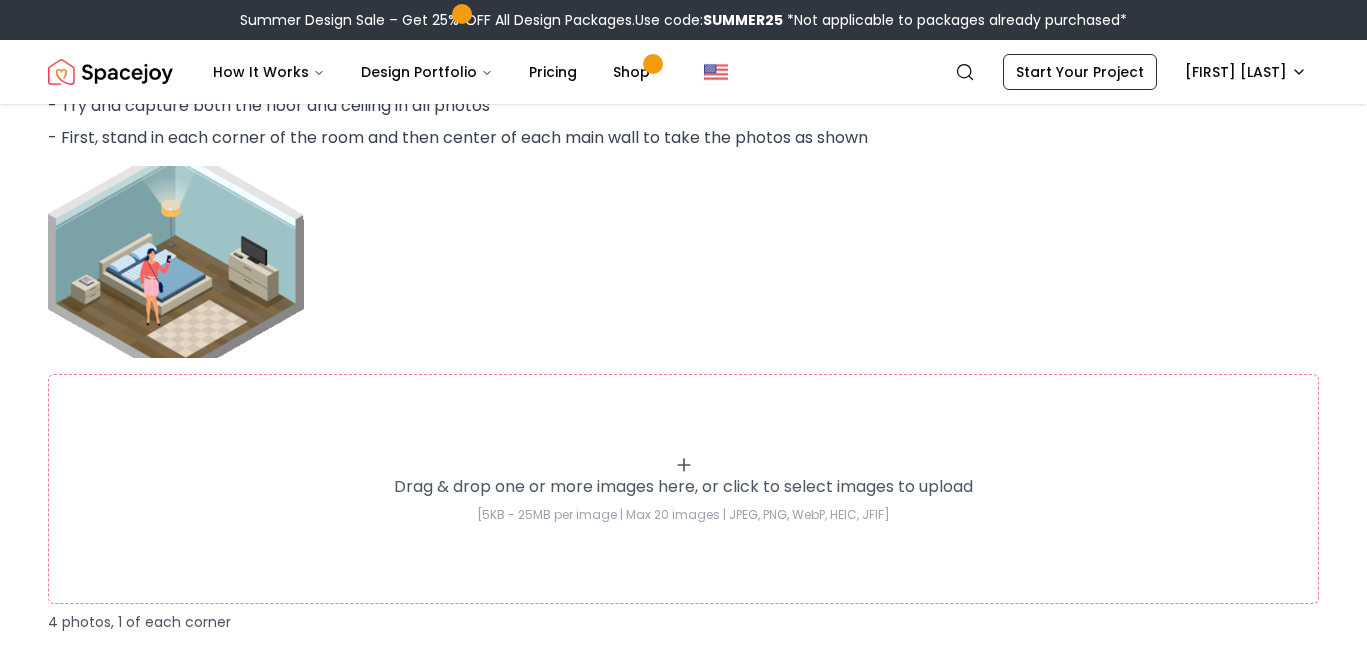 click on "Longest Wall in the Room *** Inches Shortest Wall in the Room *** Inches Ceiling Height *** Inches" at bounding box center (683, -182) 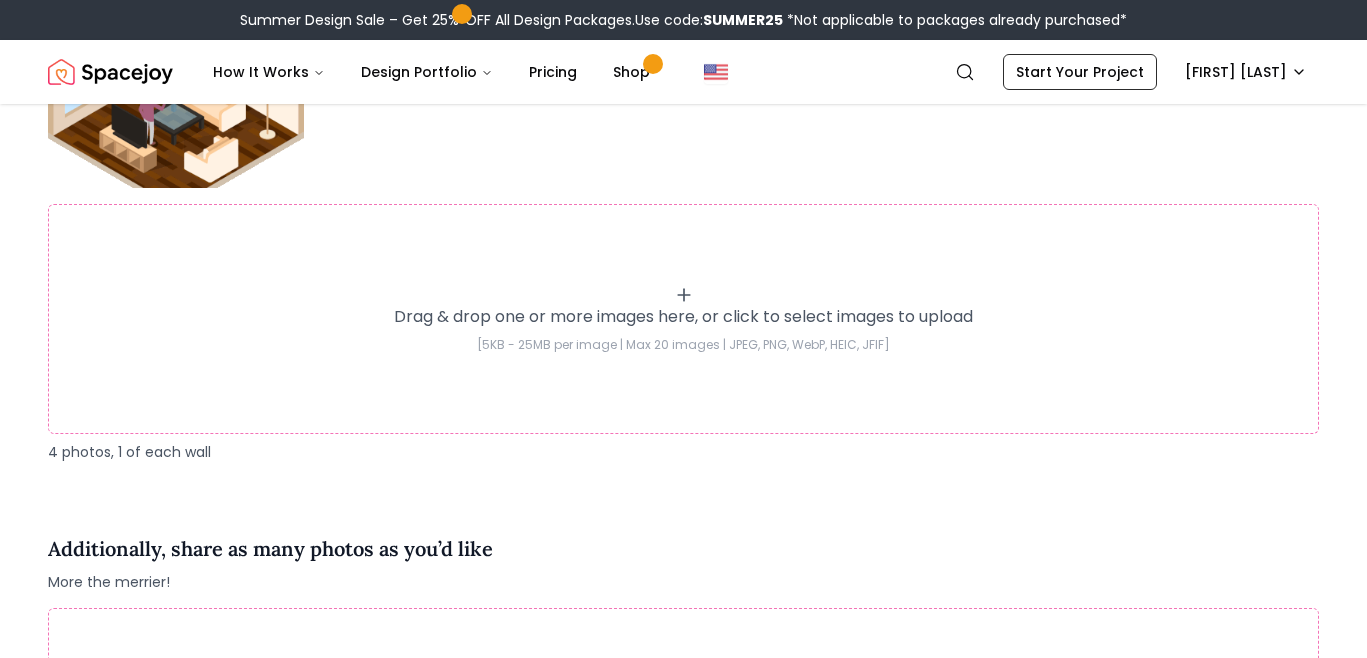 scroll, scrollTop: 2528, scrollLeft: 0, axis: vertical 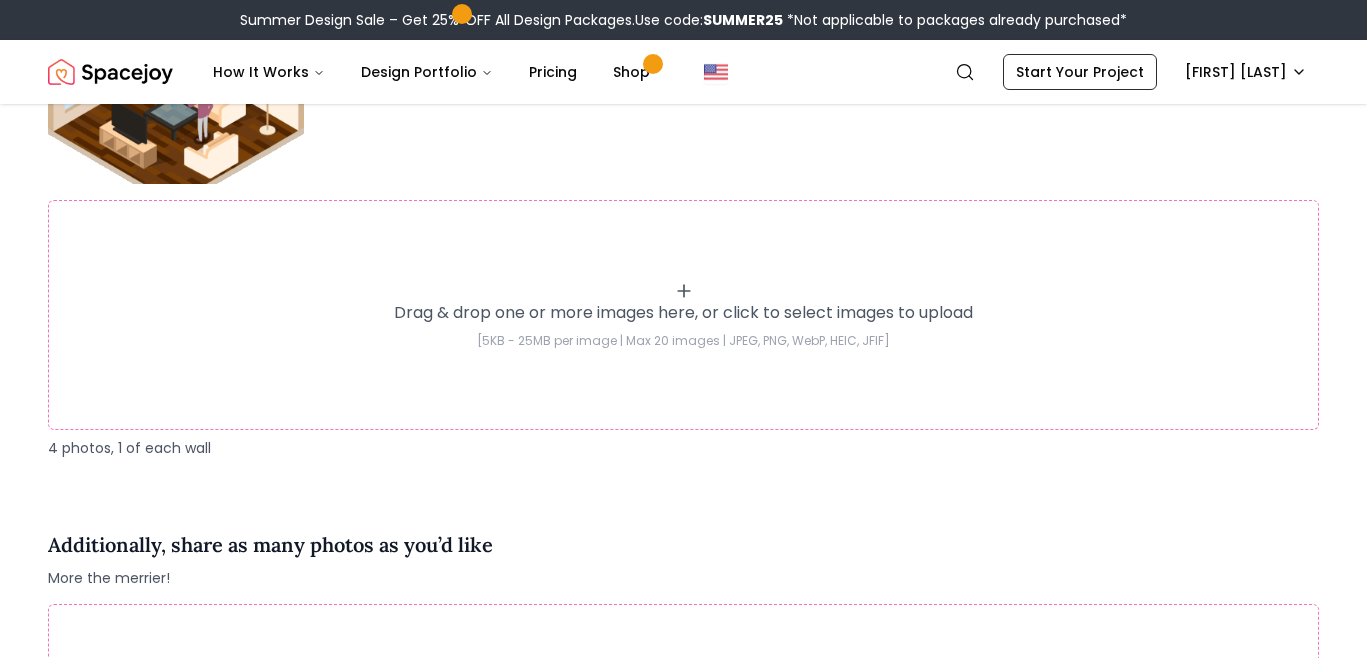 click 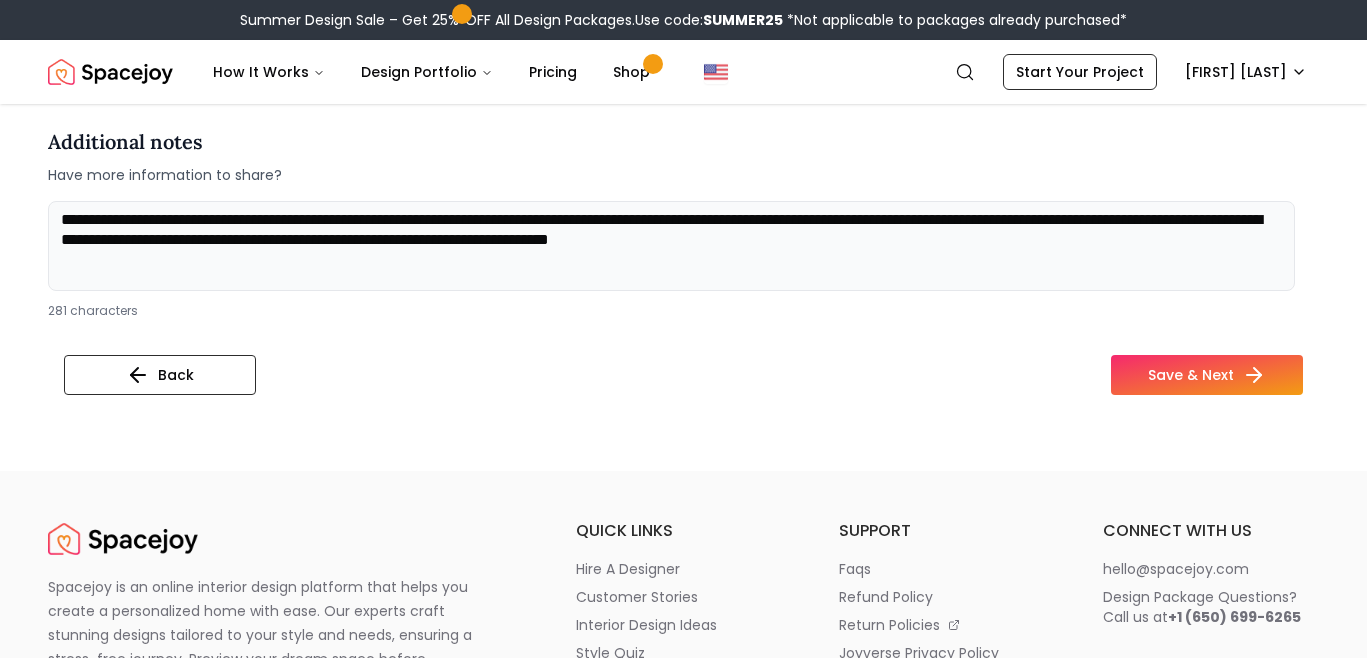 scroll, scrollTop: 3630, scrollLeft: 0, axis: vertical 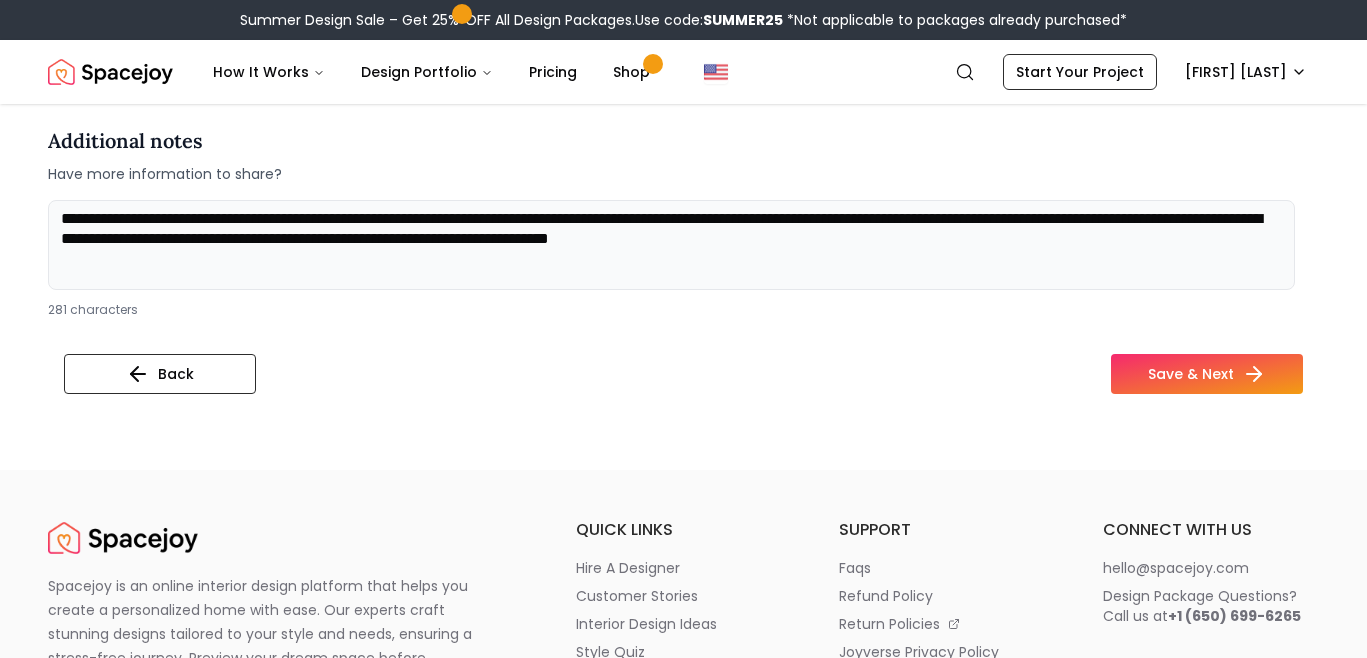 click 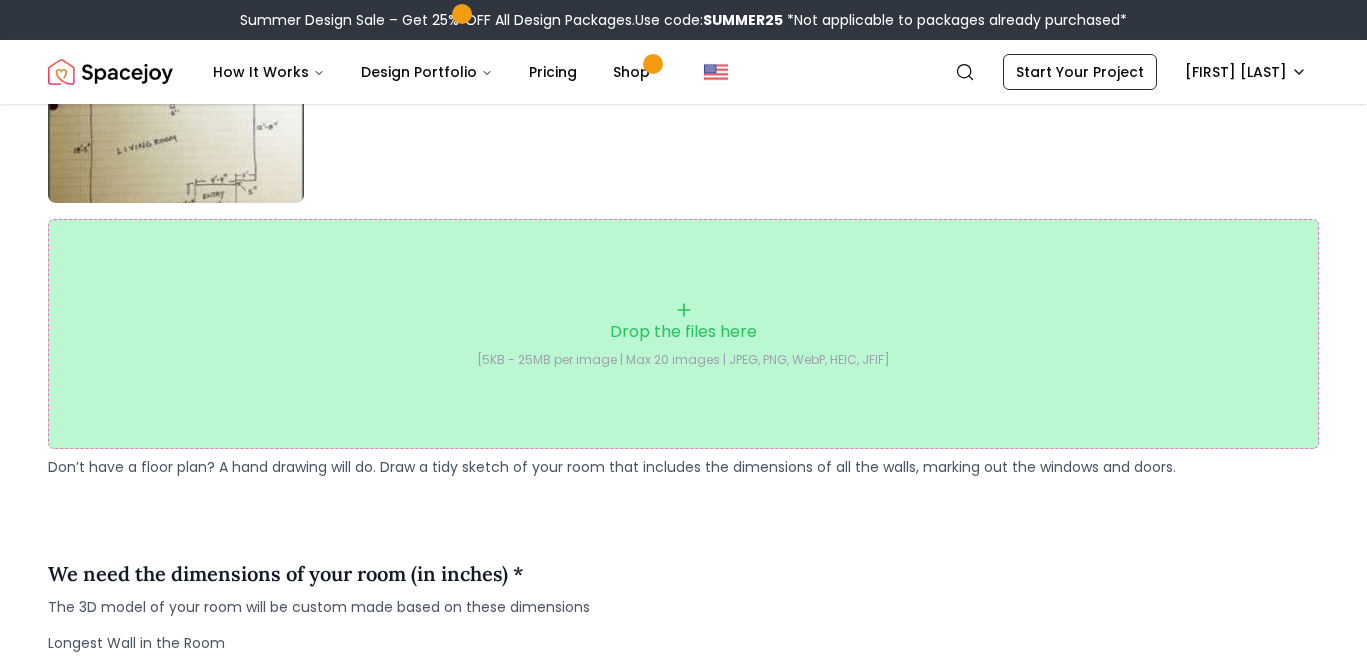 scroll, scrollTop: 941, scrollLeft: 0, axis: vertical 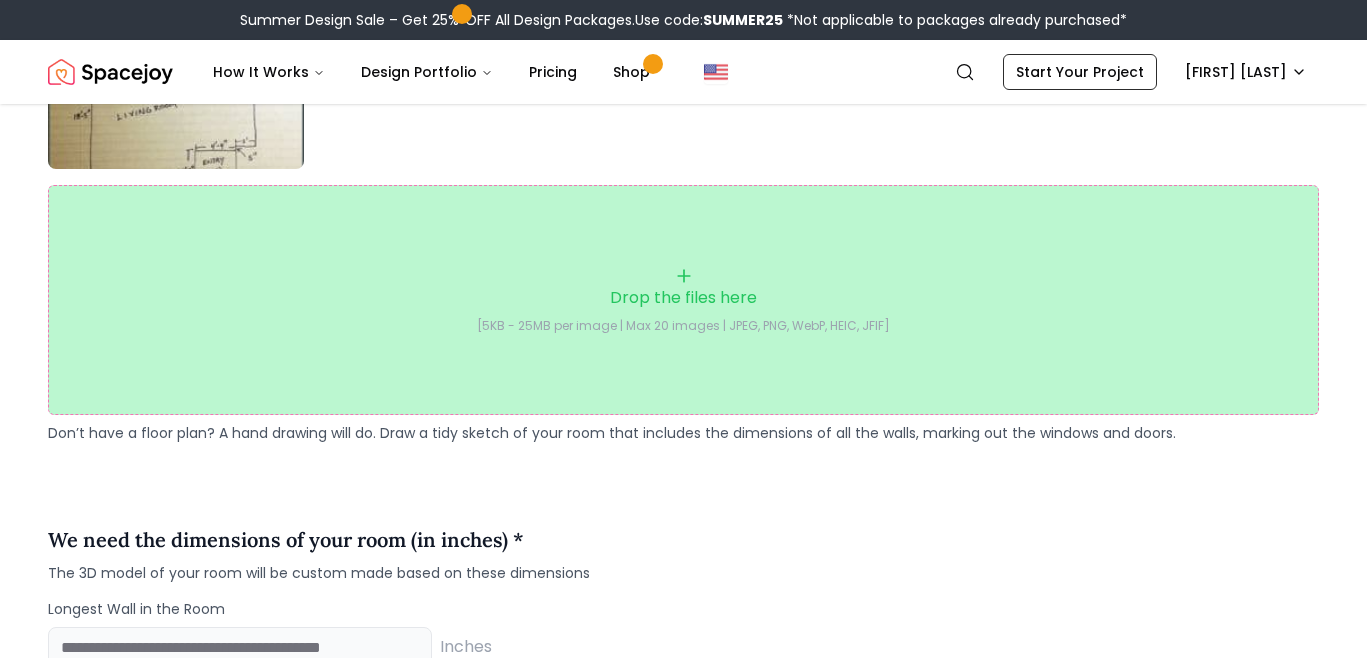 click on "Drop the files here [5KB - 25MB per image | Max 20 images | JPEG, PNG, WebP, HEIC, JFIF] Don’t have a floor plan? A hand drawing will do.
Draw a tidy sketch of your room that includes the dimensions of all the walls, marking out the windows and doors." at bounding box center [683, 210] 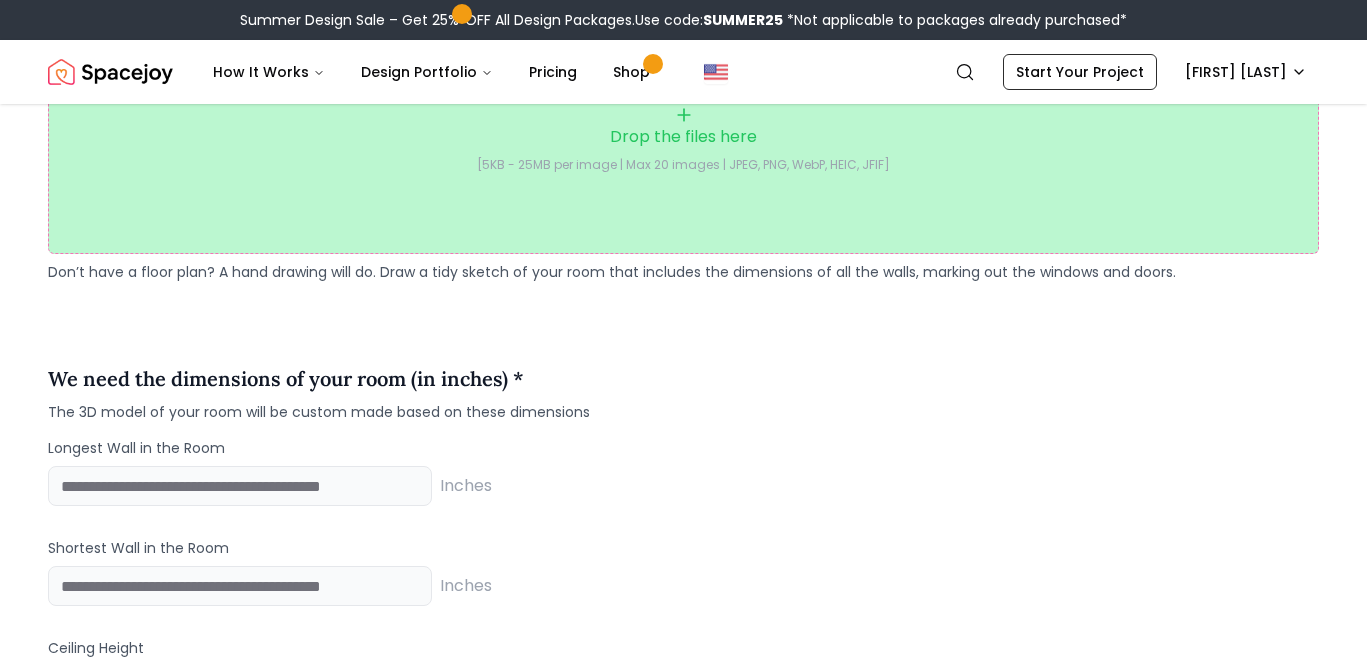 scroll, scrollTop: 1114, scrollLeft: 0, axis: vertical 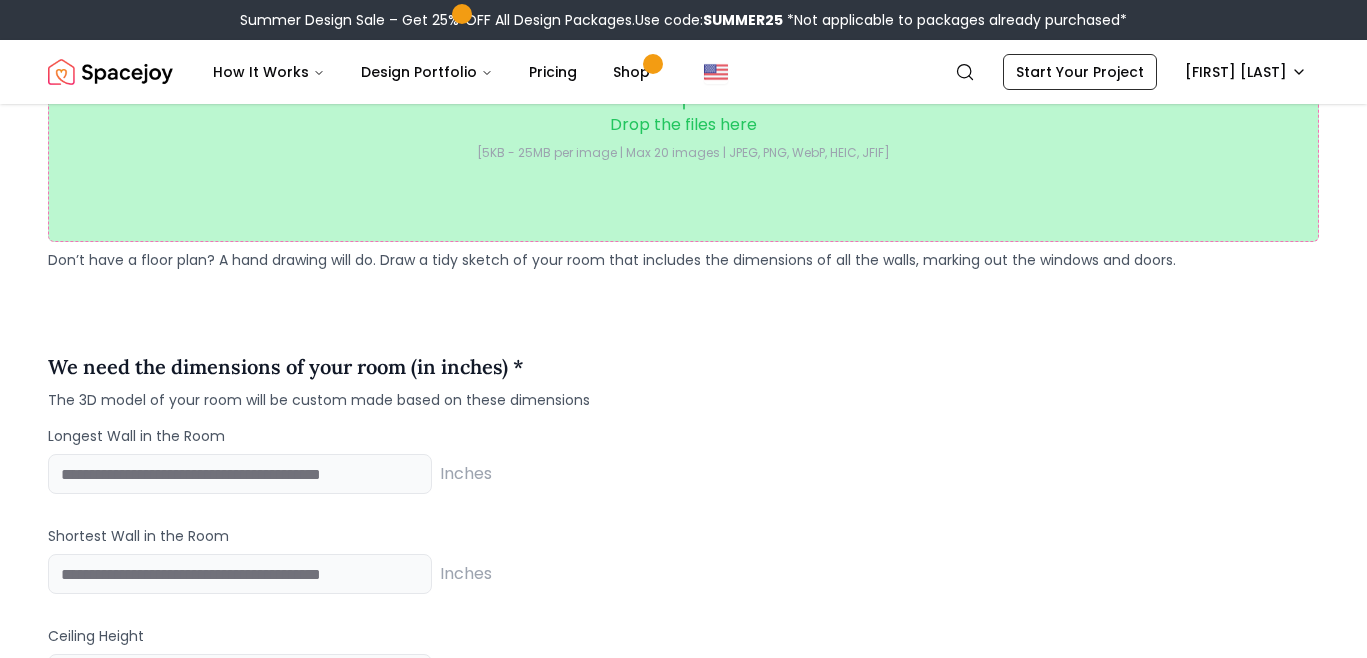 click on "Drop the files here [5KB - 25MB per image | Max 20 images | JPEG, PNG, WebP, HEIC, JFIF]" at bounding box center [683, 127] 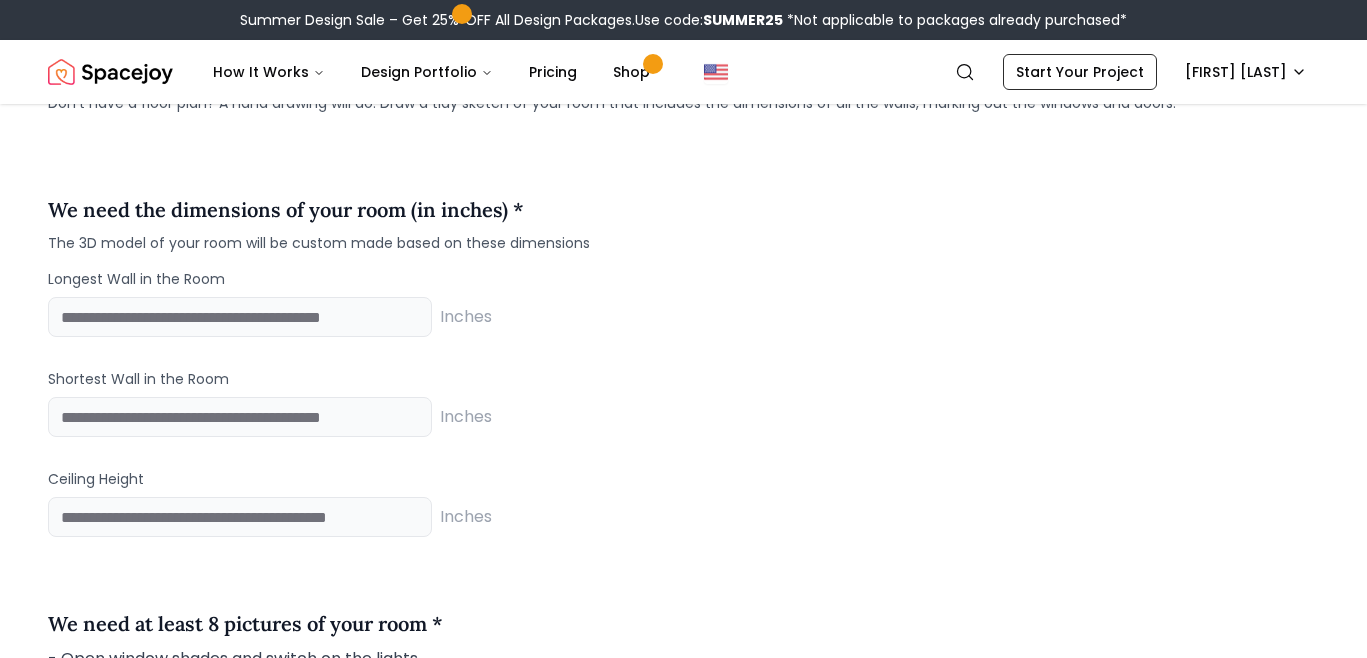 scroll, scrollTop: 1279, scrollLeft: 0, axis: vertical 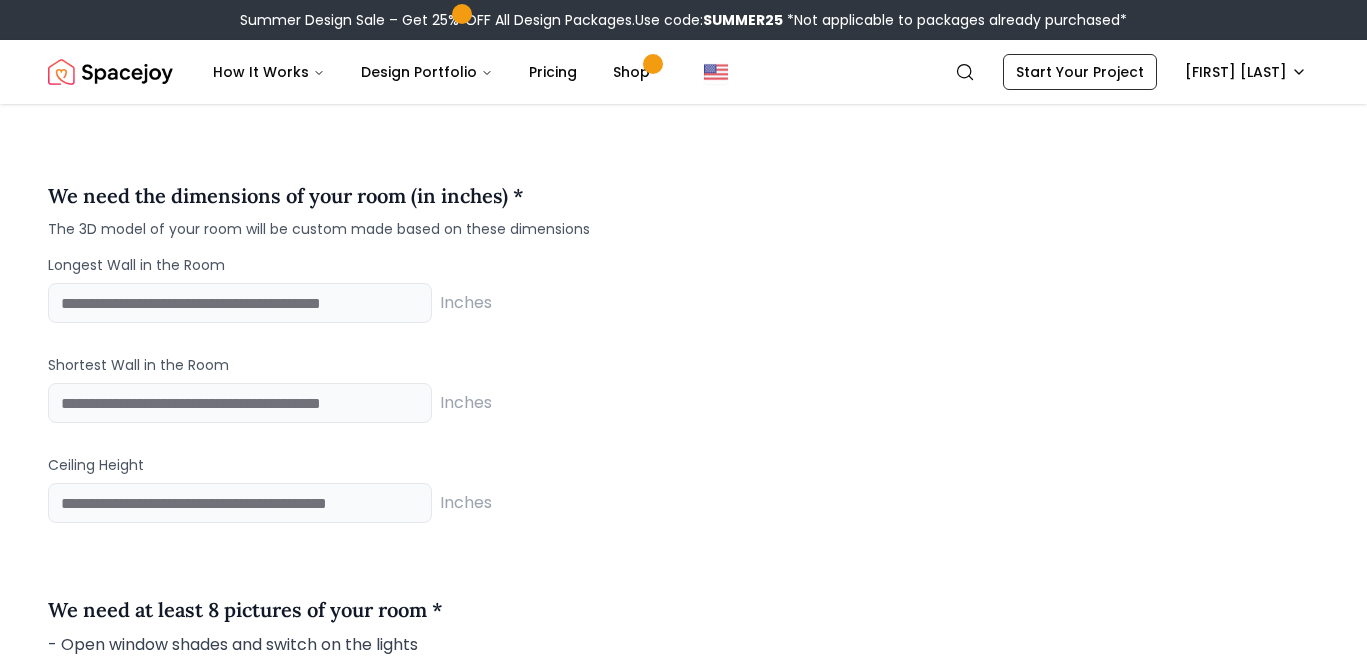 click 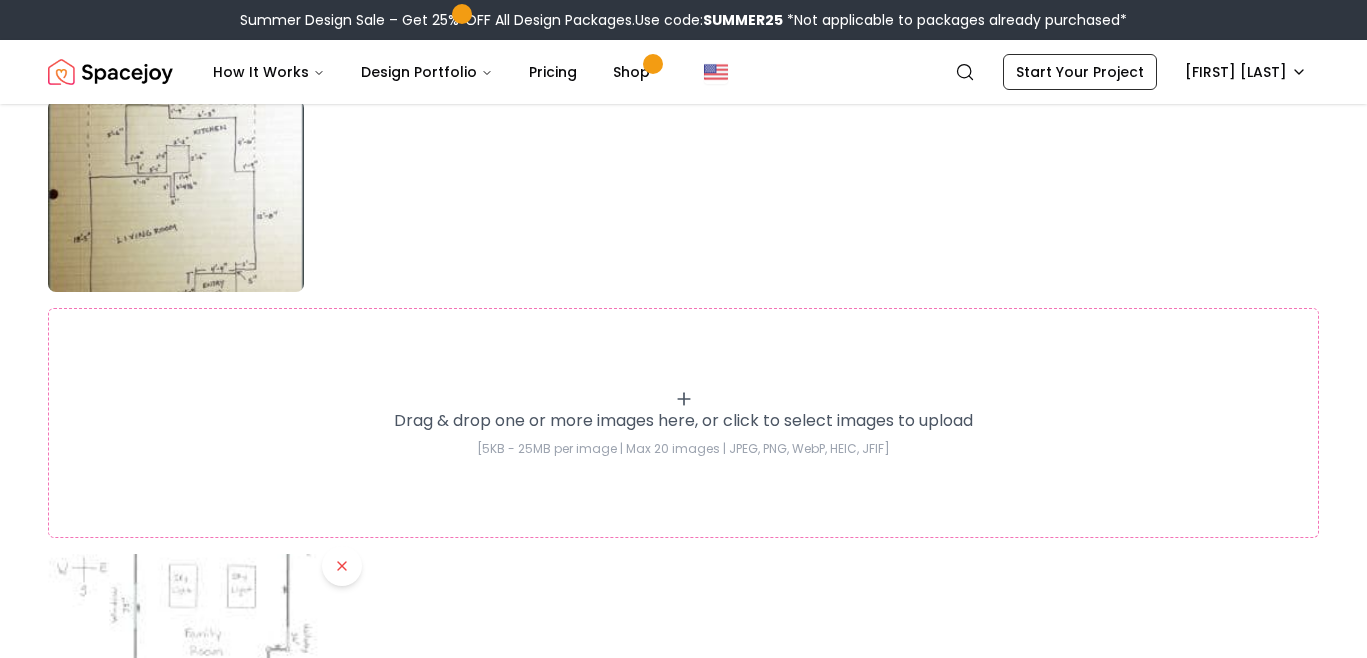 scroll, scrollTop: 761, scrollLeft: 0, axis: vertical 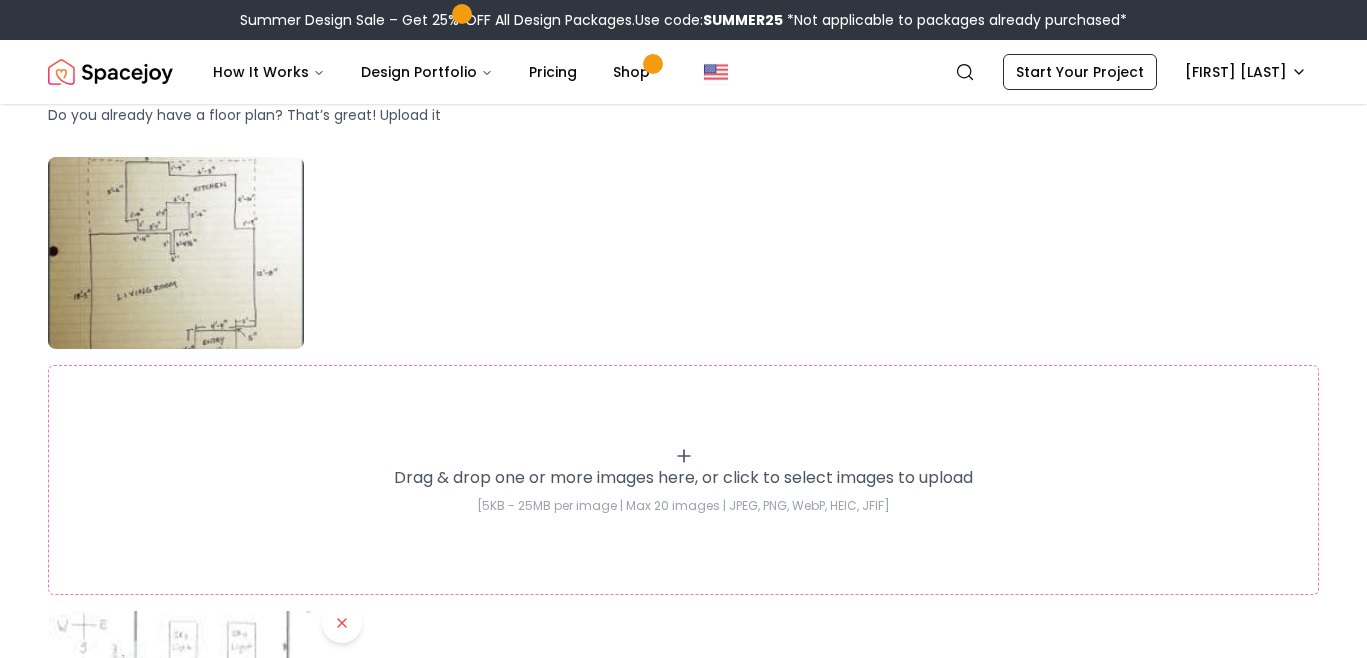 click at bounding box center [176, 253] 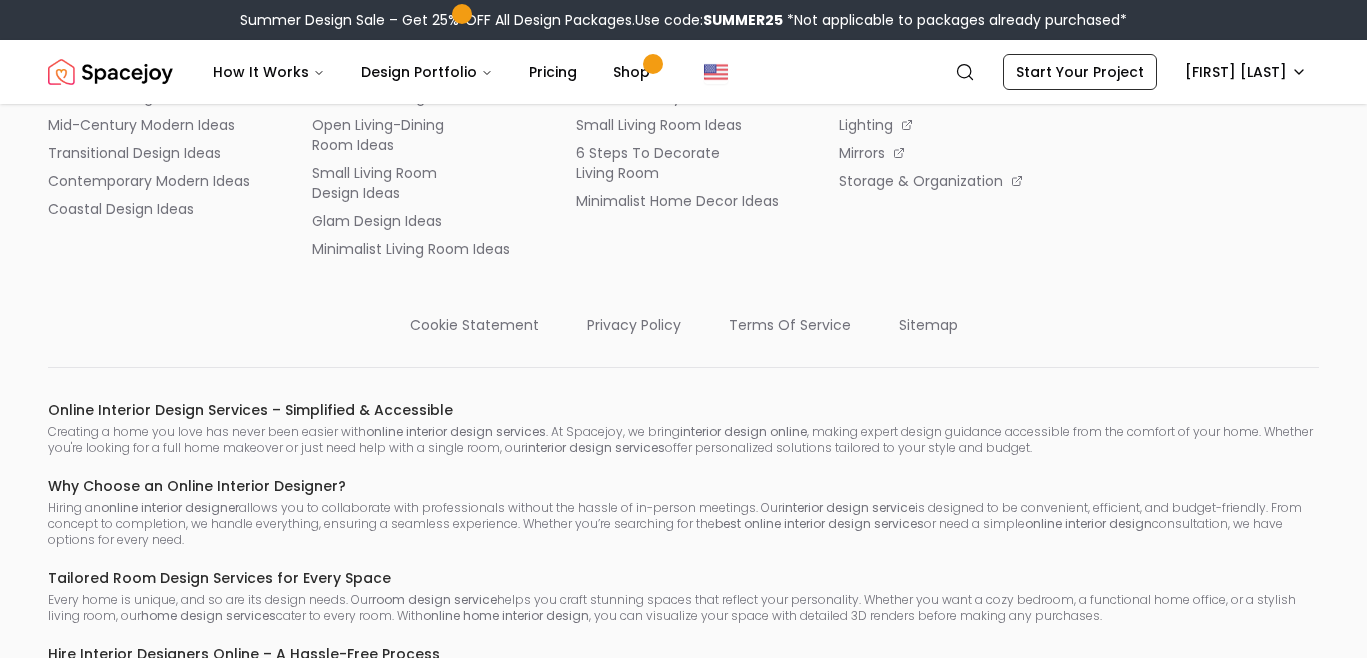 scroll, scrollTop: 5748, scrollLeft: 0, axis: vertical 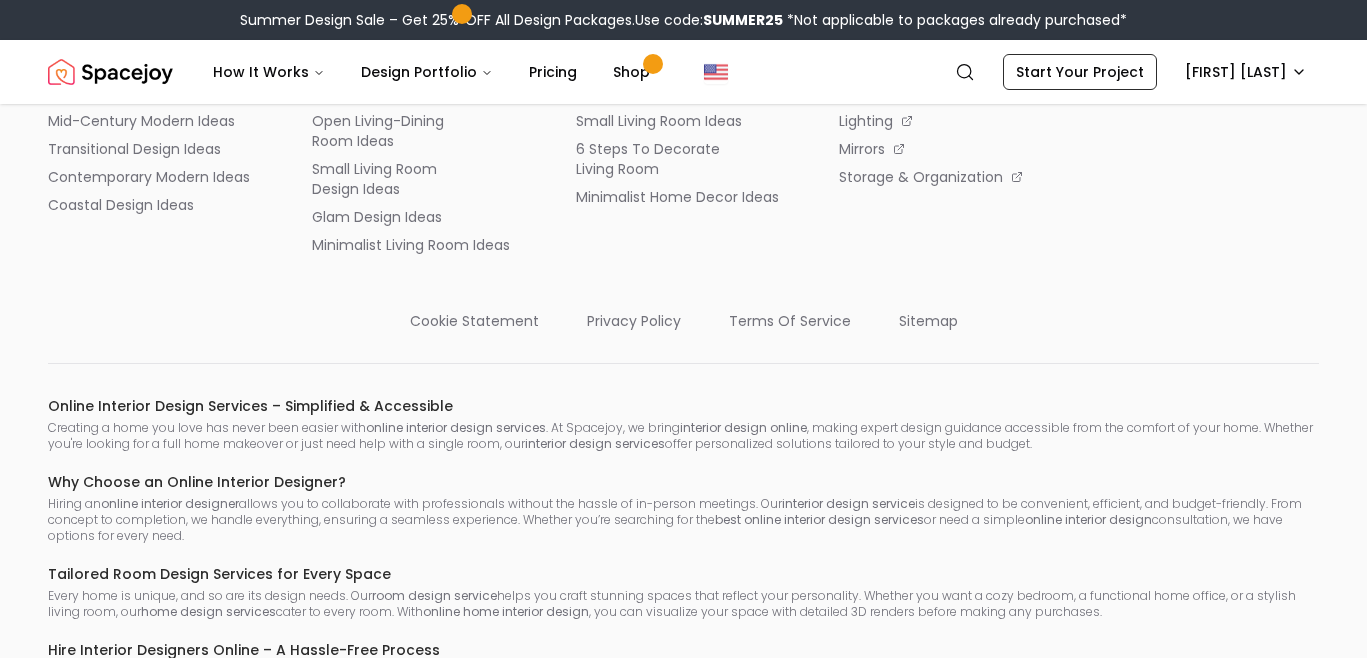 click on "**********" at bounding box center [671, -586] 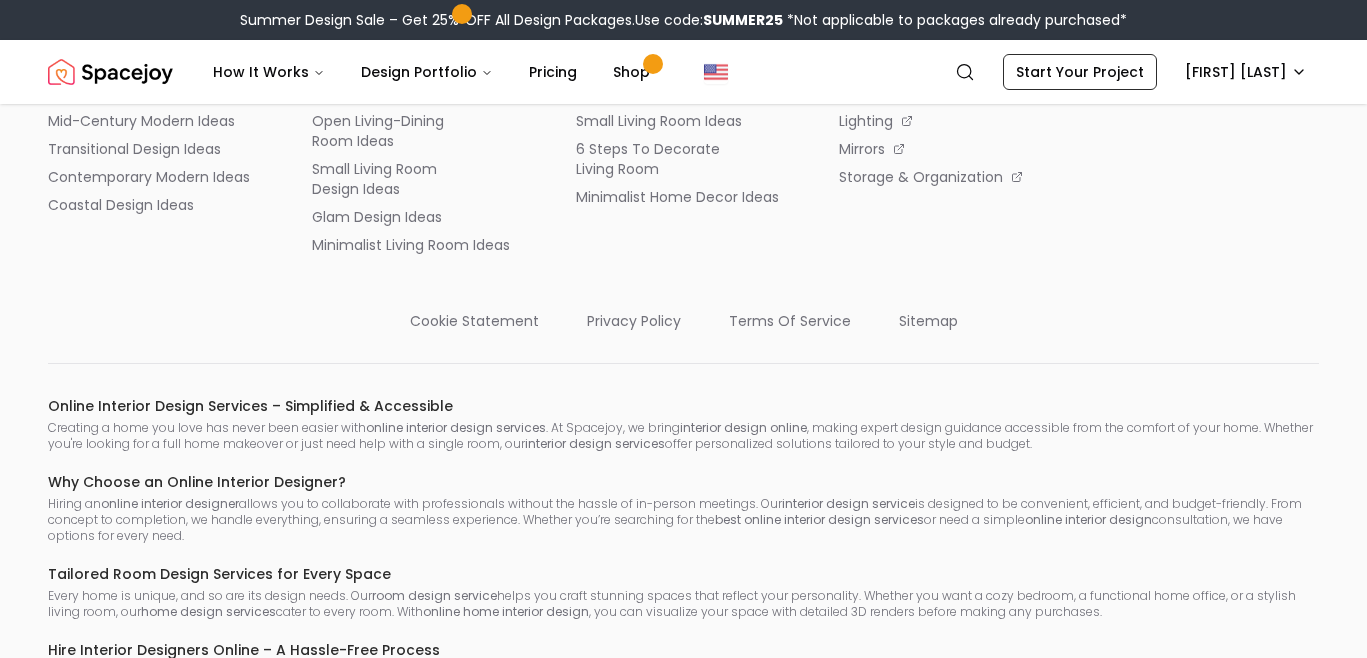 click on "Save & Next" at bounding box center [1207, -457] 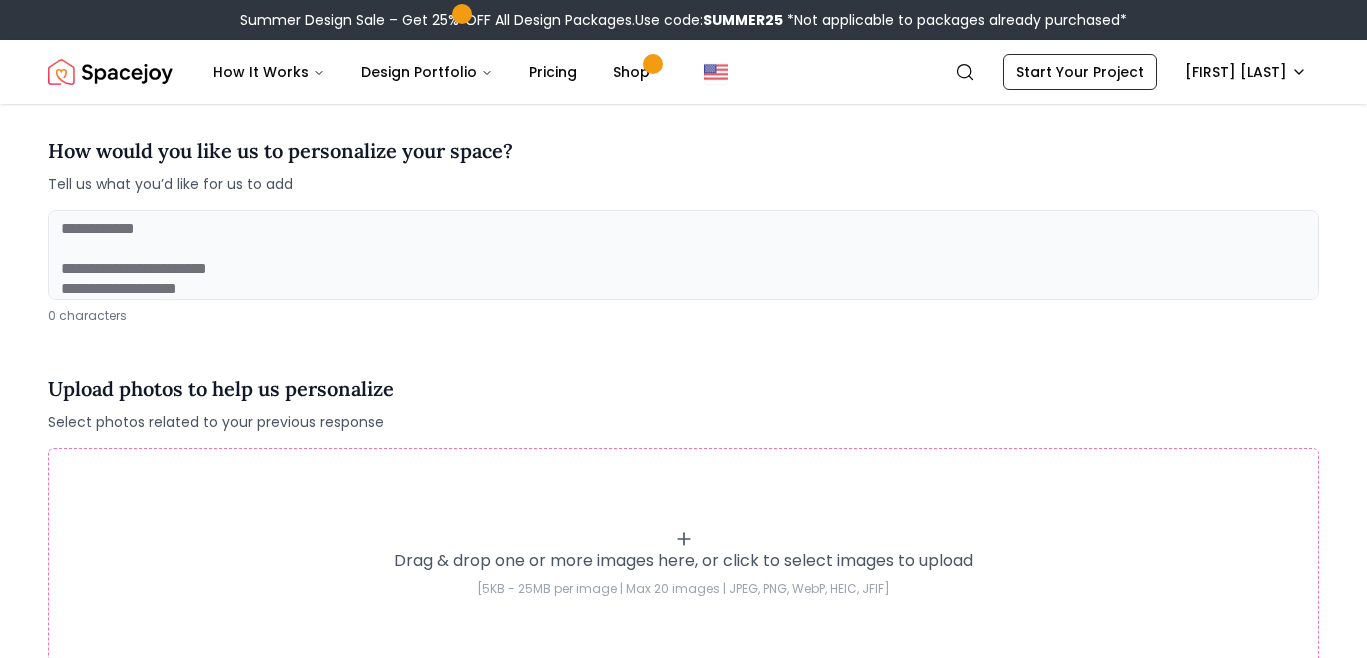 scroll, scrollTop: 226, scrollLeft: 0, axis: vertical 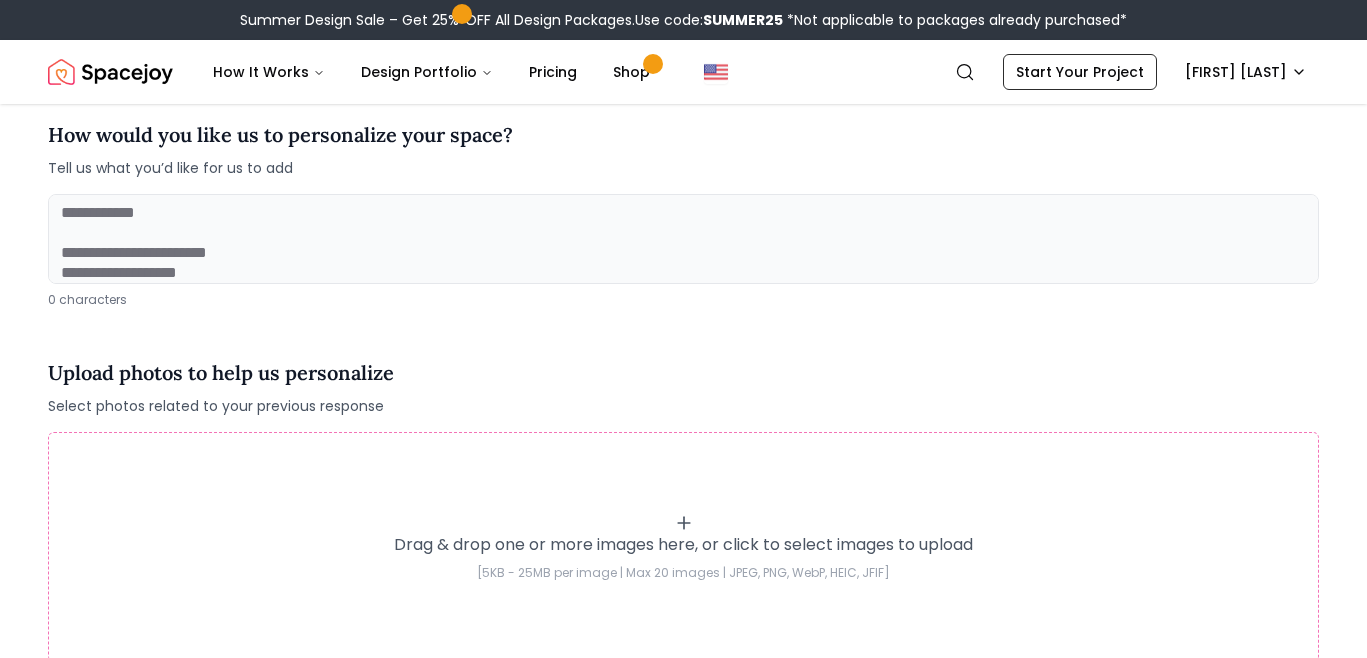 click at bounding box center [683, 239] 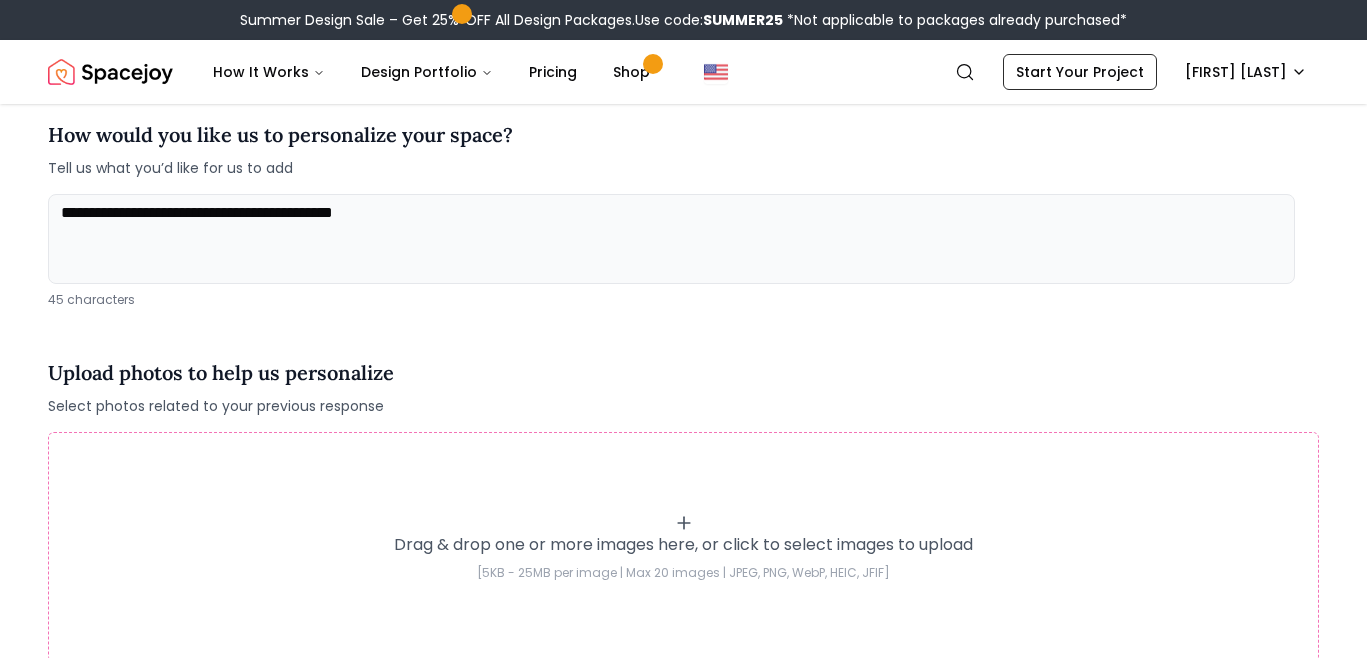 click on "**********" at bounding box center [671, 239] 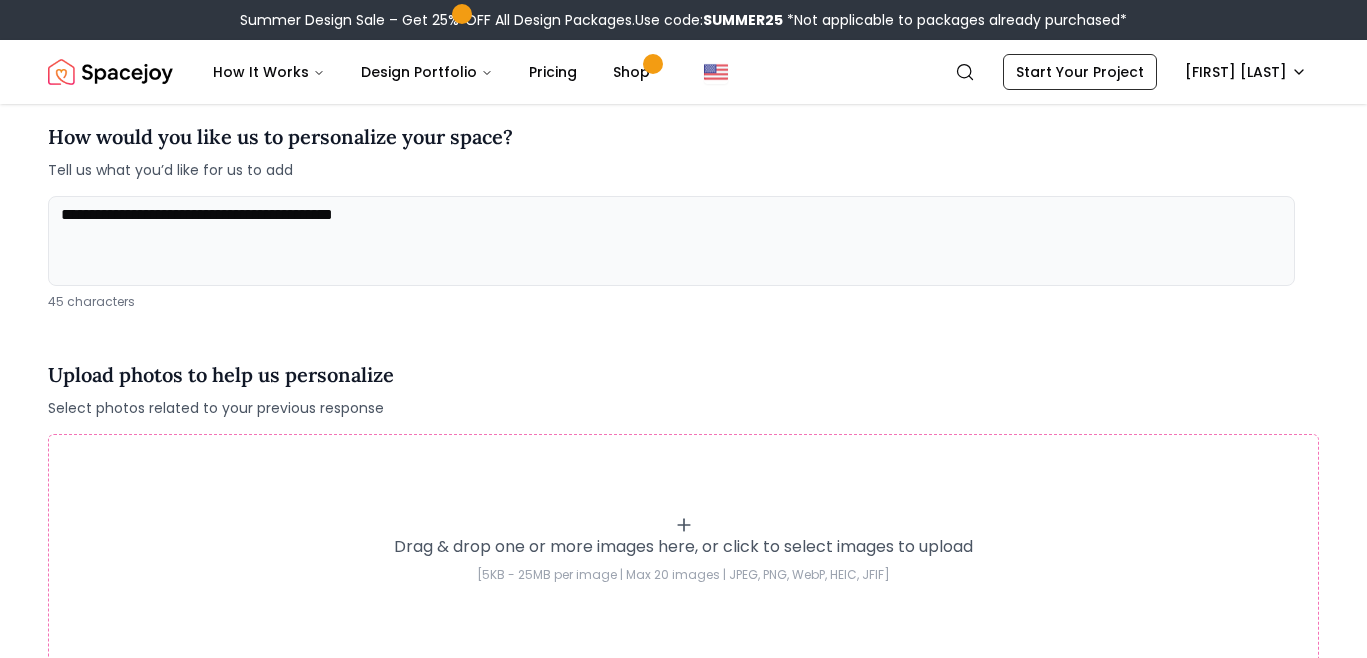 scroll, scrollTop: 218, scrollLeft: 0, axis: vertical 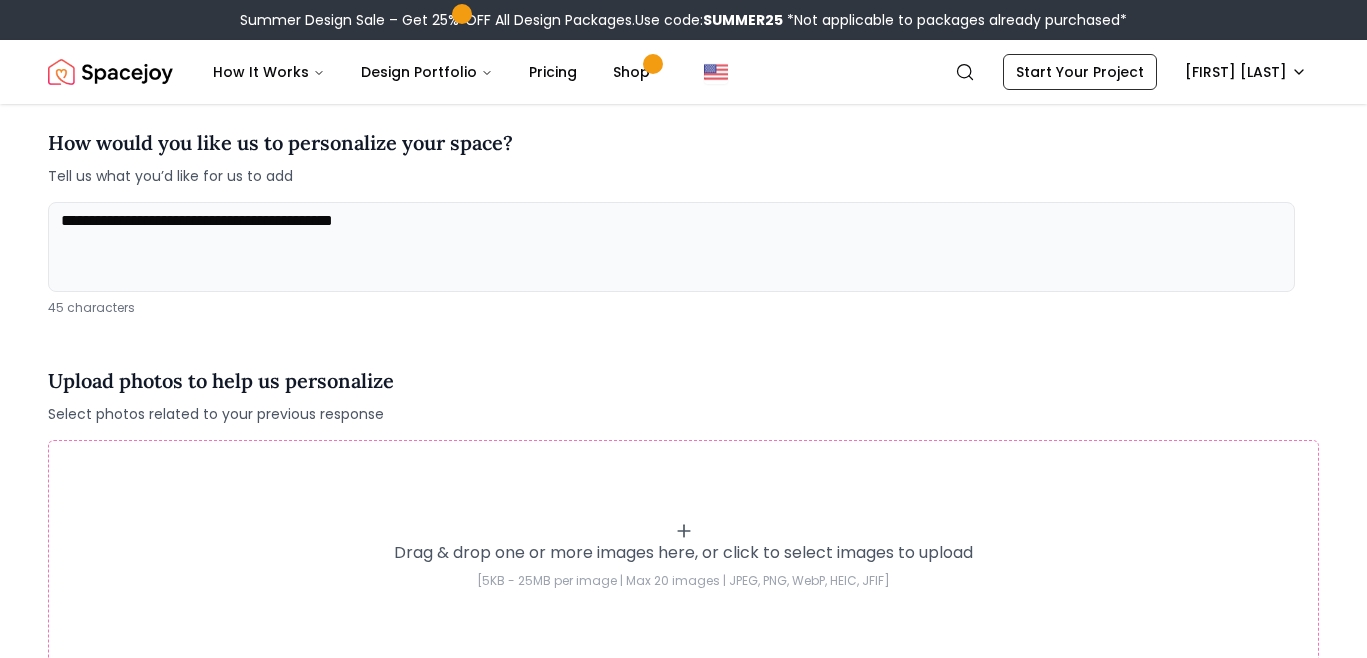type on "**********" 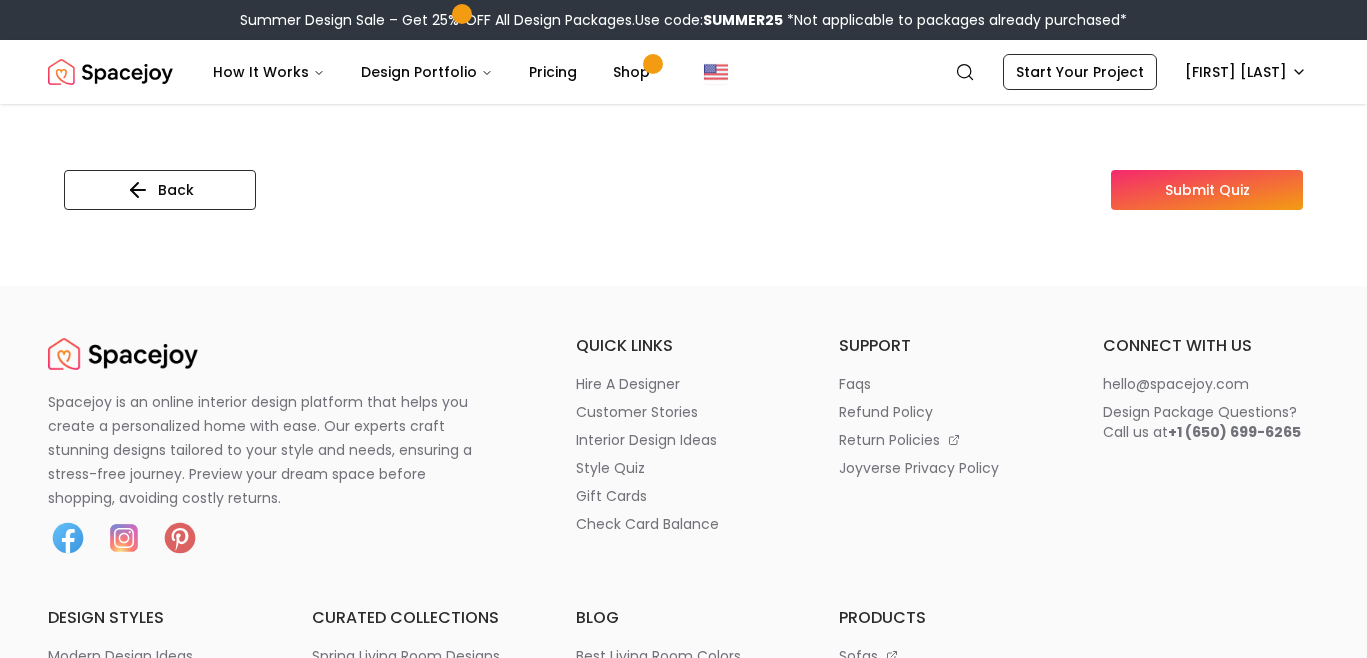 scroll, scrollTop: 797, scrollLeft: 0, axis: vertical 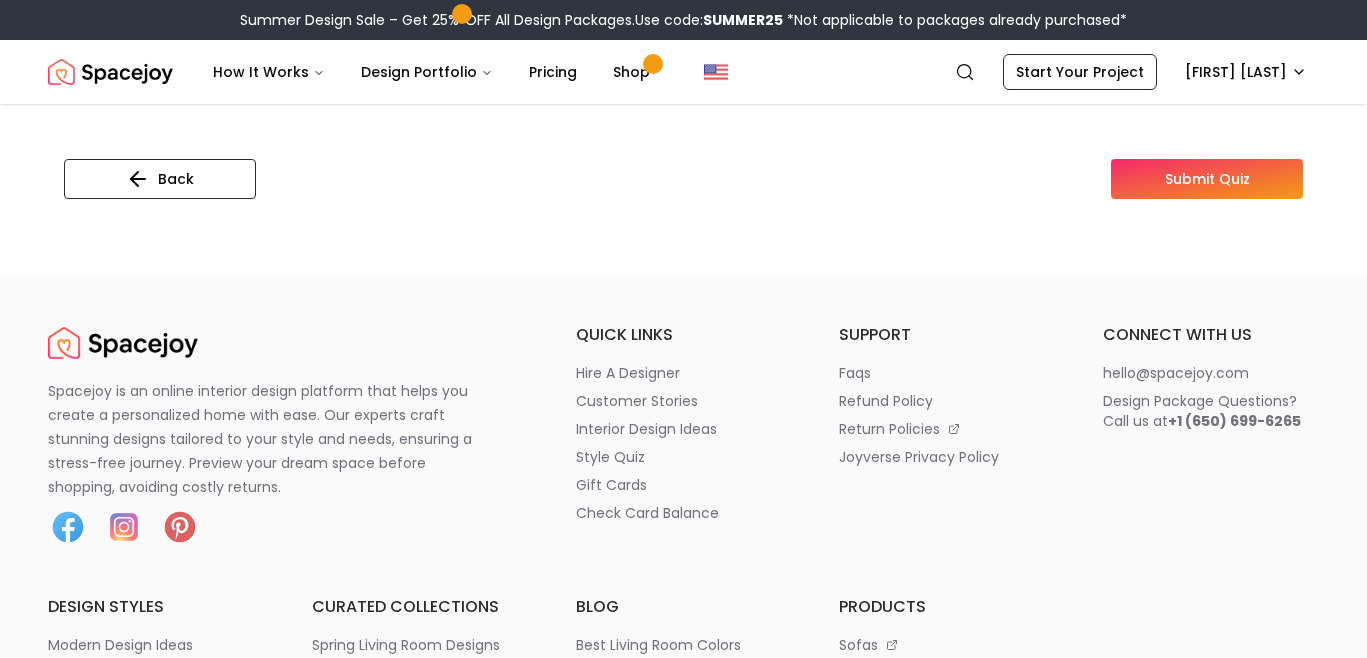 click on "Submit Quiz" at bounding box center (1207, 179) 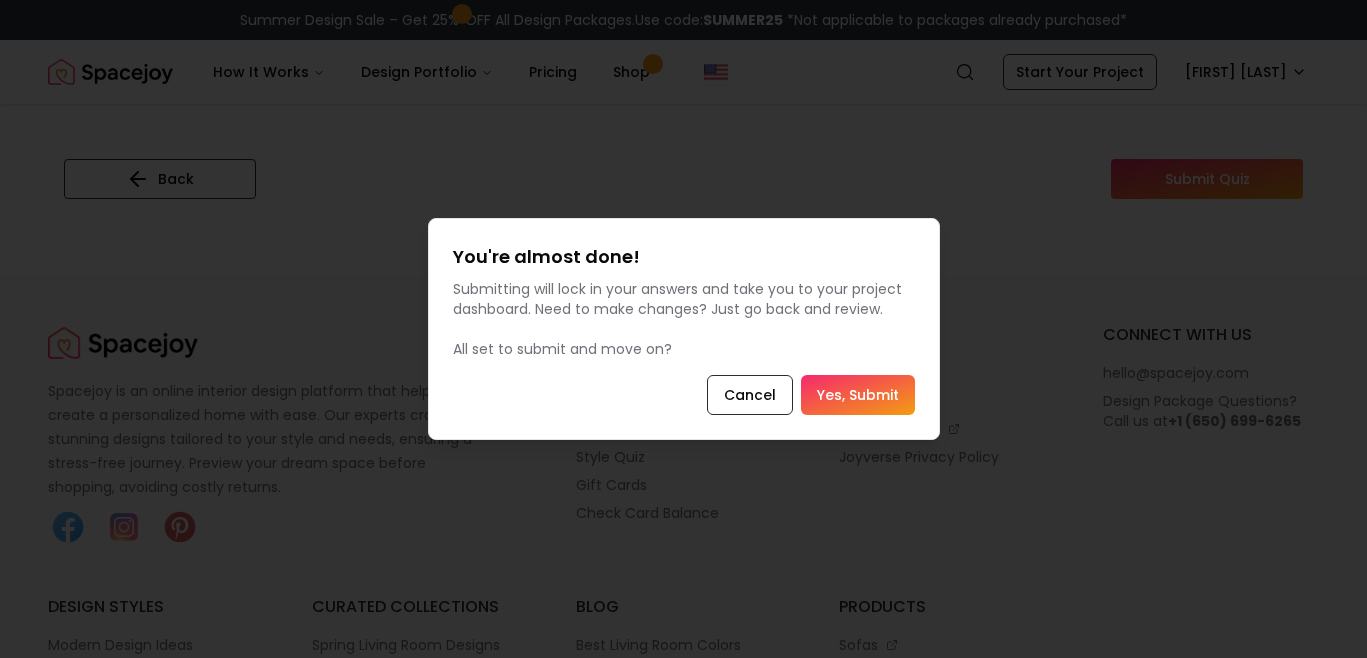 drag, startPoint x: 636, startPoint y: 287, endPoint x: 674, endPoint y: 341, distance: 66.0303 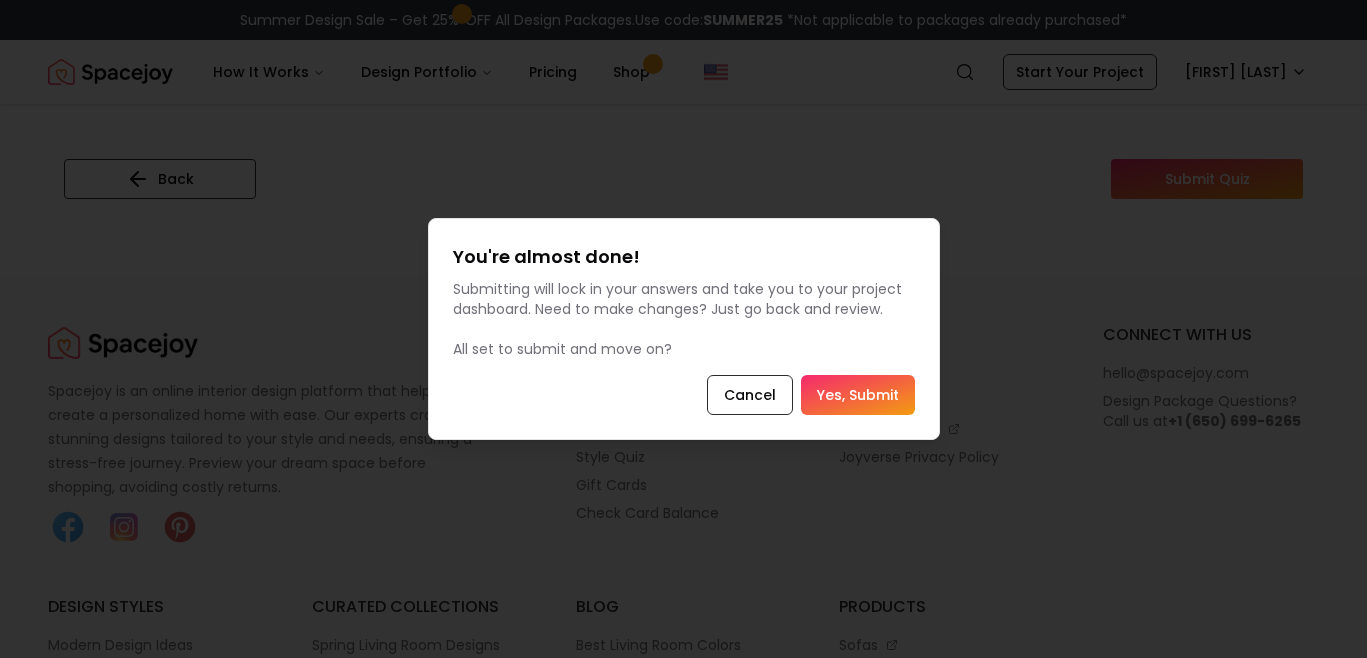 click on "Yes, Submit" at bounding box center [858, 395] 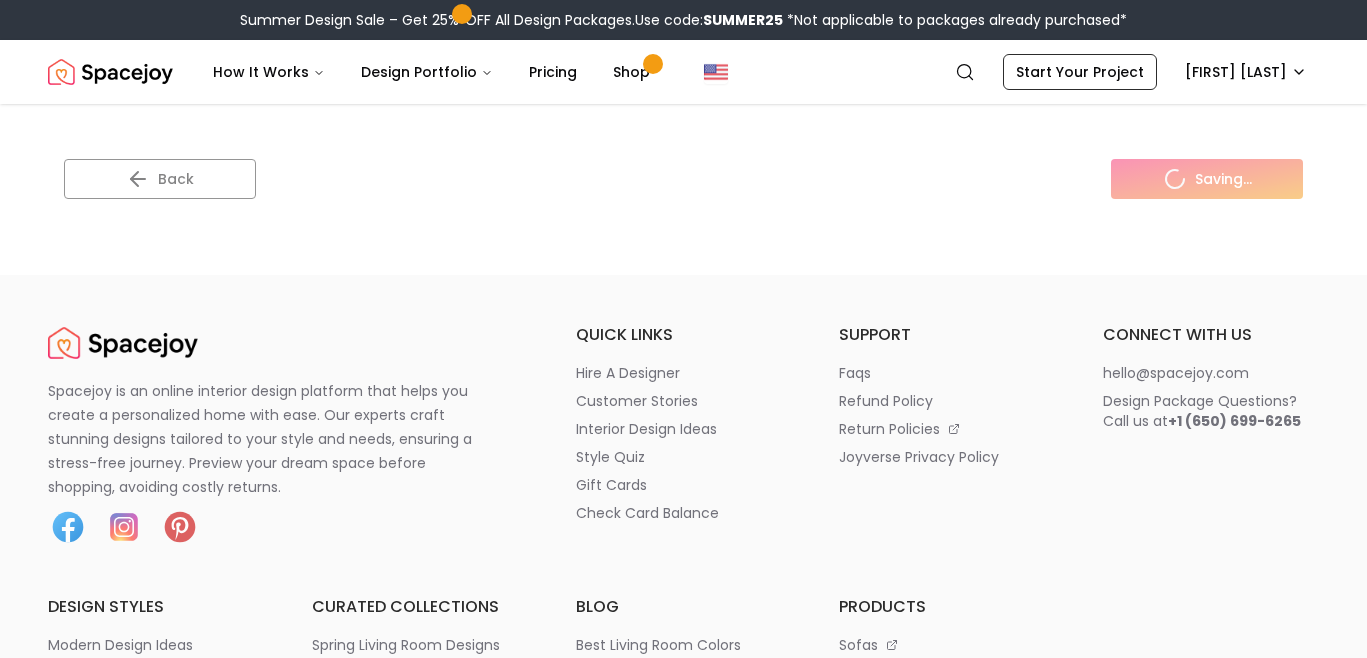 scroll, scrollTop: 0, scrollLeft: 0, axis: both 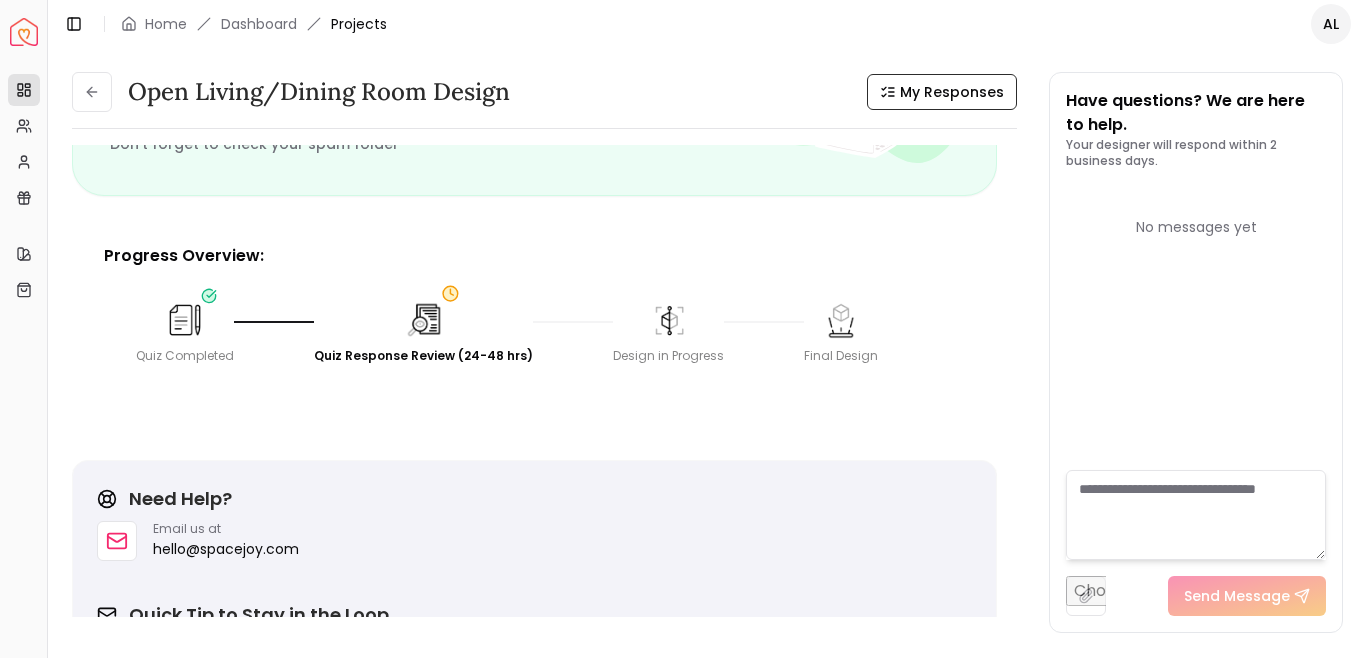 click on "Open Living/Dining Room Design" at bounding box center (319, 92) 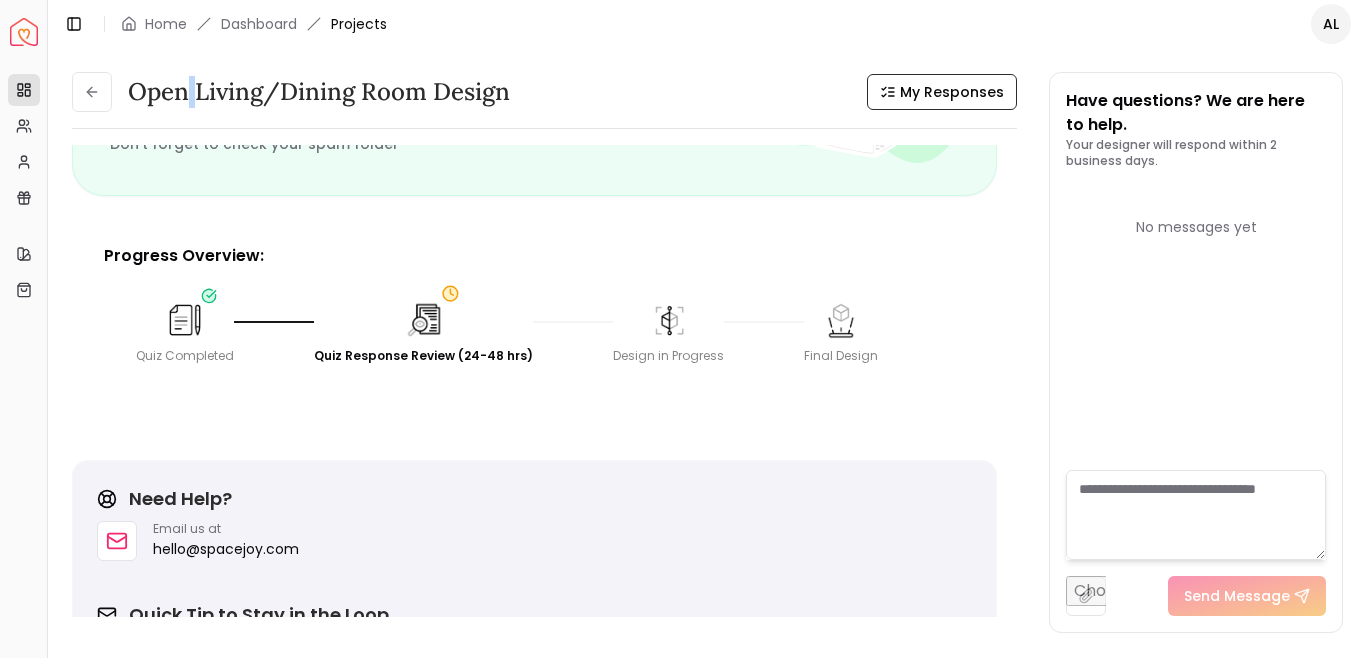 click on "Open Living/Dining Room Design" at bounding box center [319, 92] 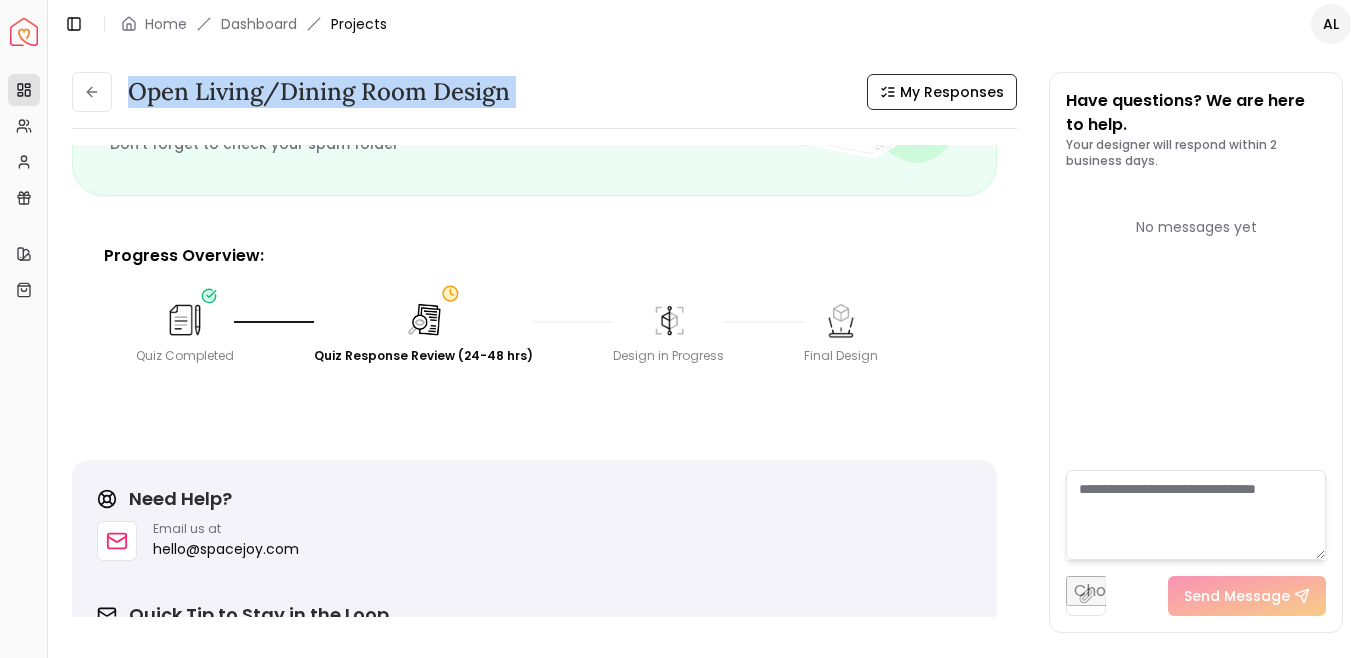 click on "Open Living/Dining Room Design" at bounding box center [319, 92] 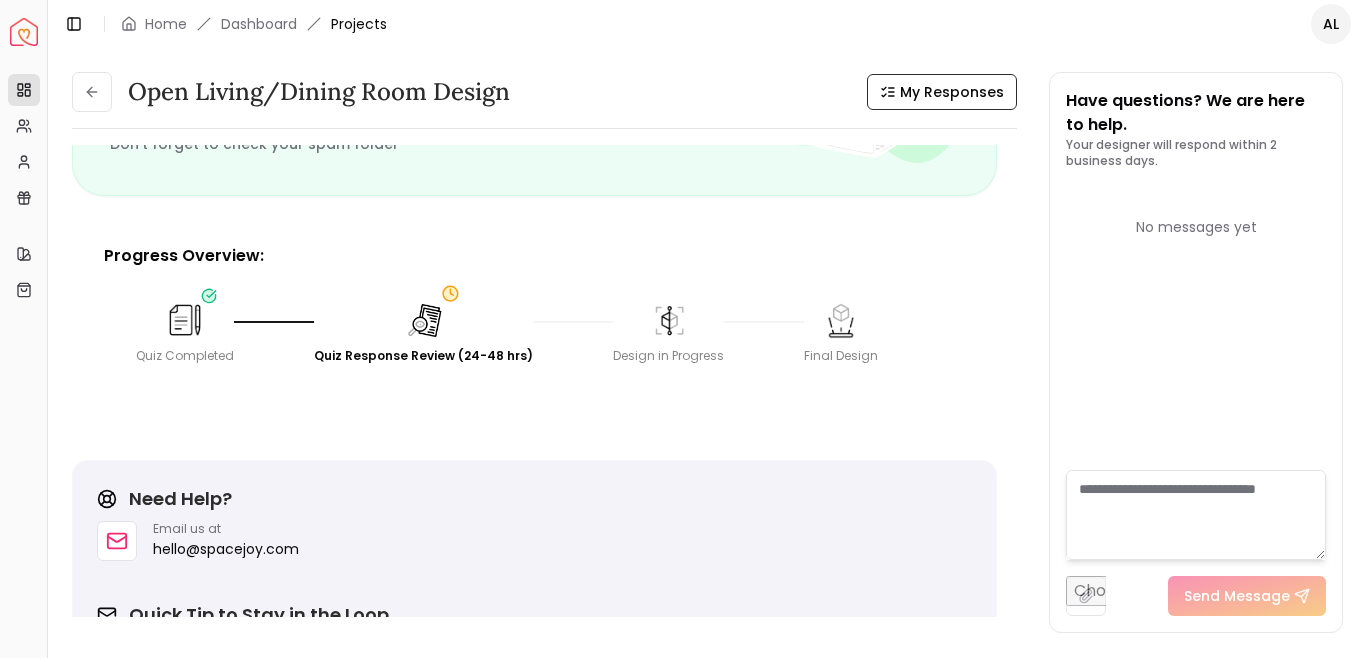 click on "Open Living/Dining Room Design" at bounding box center (319, 92) 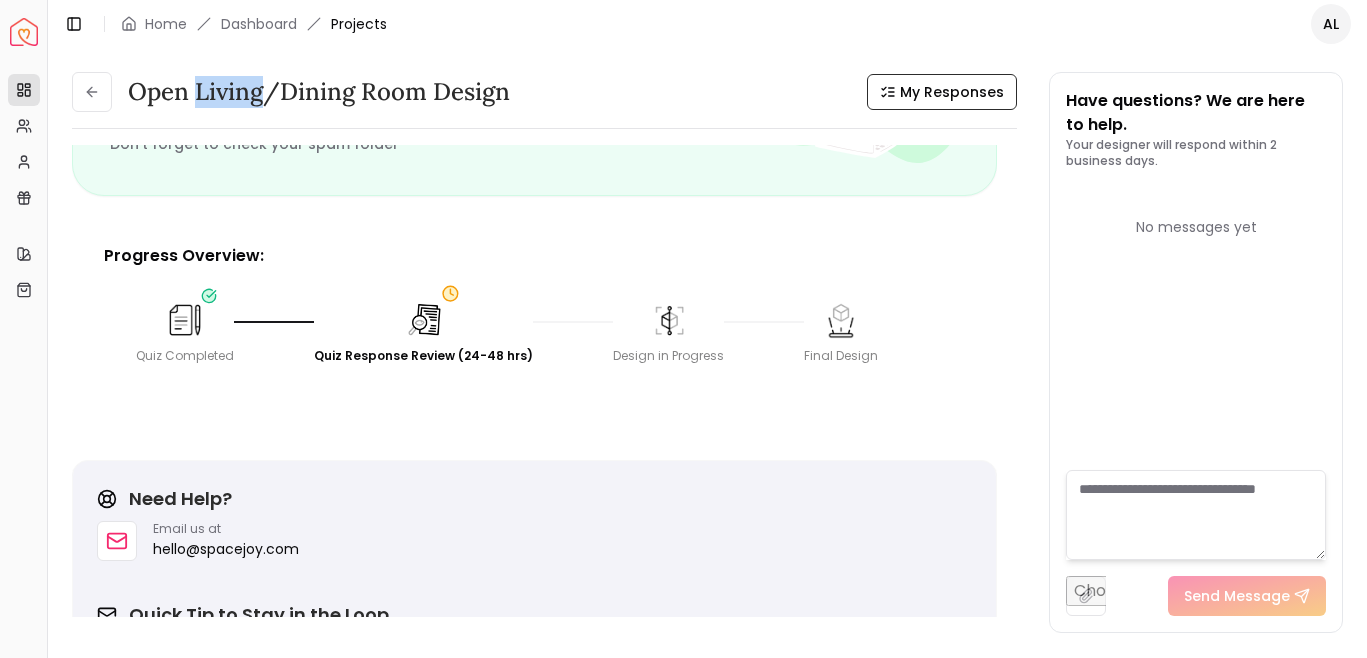 click on "Open Living/Dining Room Design" at bounding box center [319, 92] 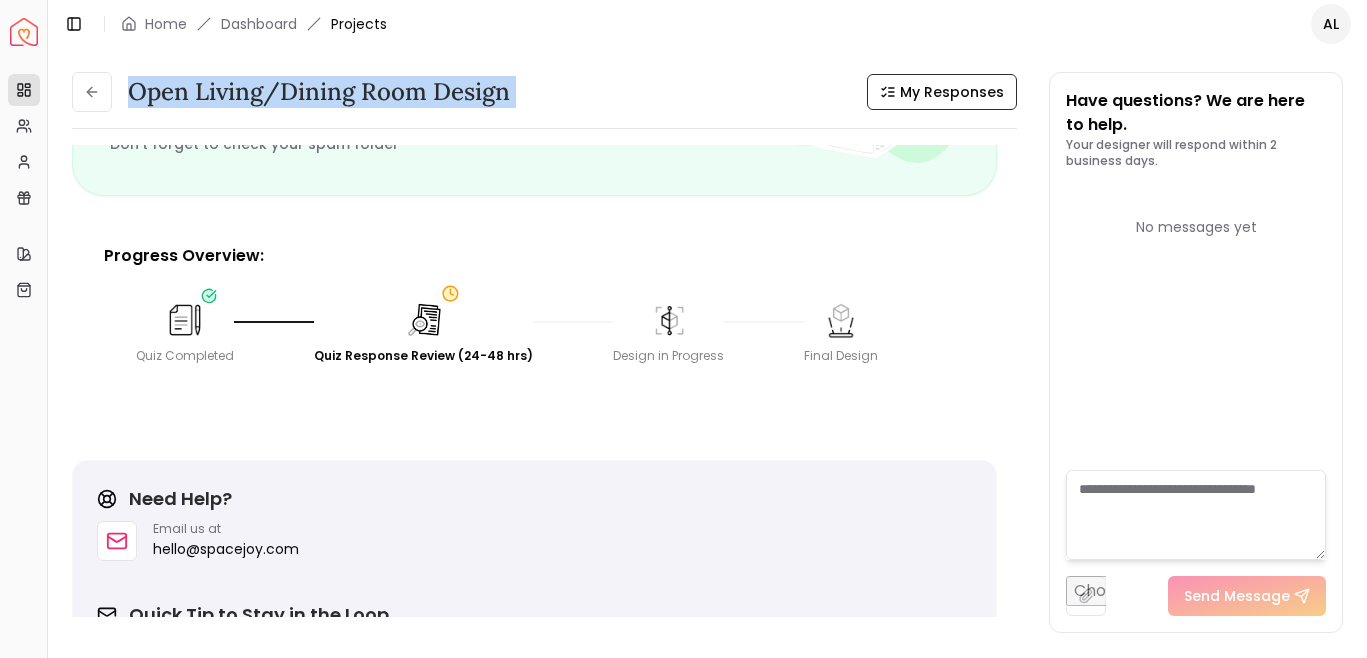 click on "Open Living/Dining Room Design" at bounding box center (319, 92) 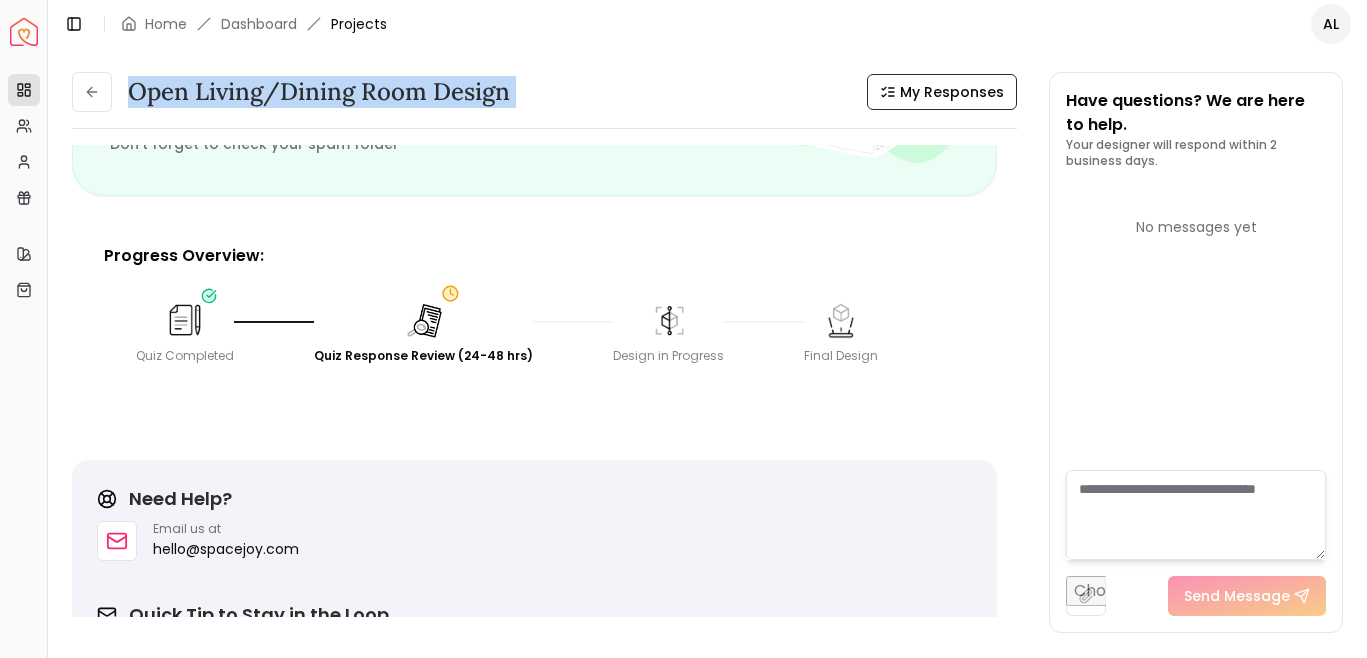 click on "Open Living/Dining Room Design" at bounding box center [319, 92] 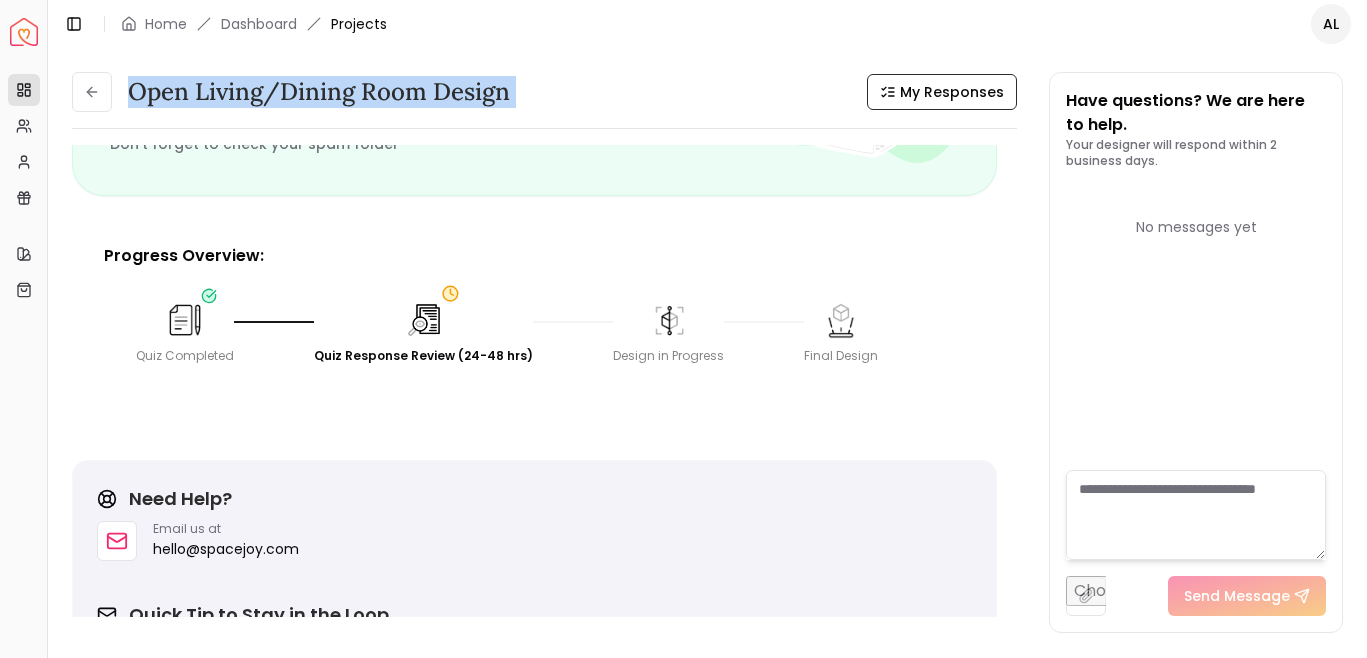 click on "Open Living/Dining Room Design" at bounding box center (319, 92) 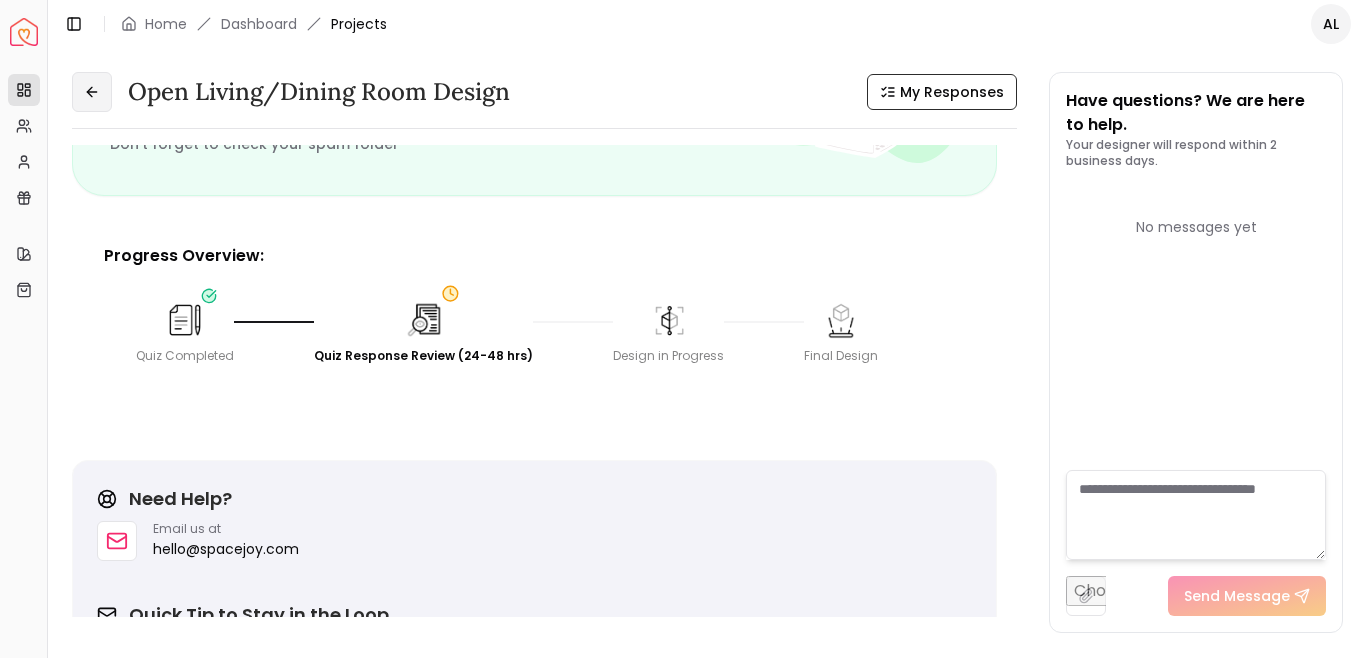 click at bounding box center (92, 92) 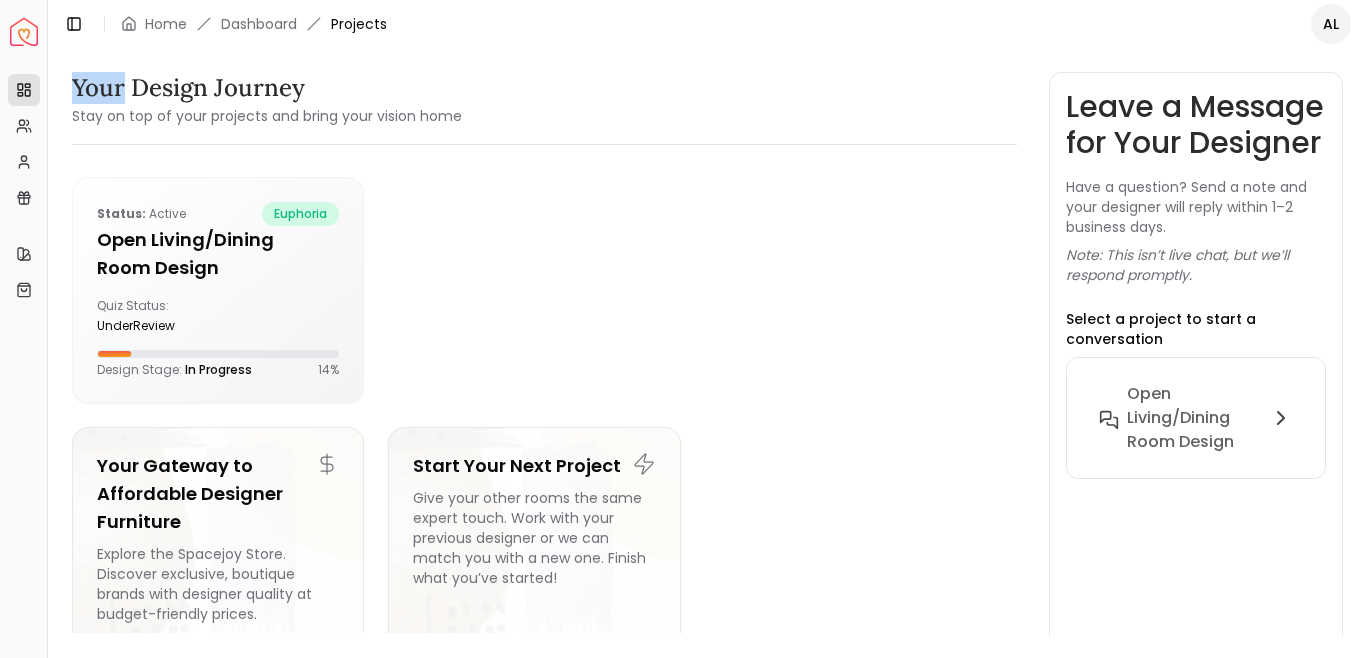 click on "Your Design Journey" at bounding box center [267, 88] 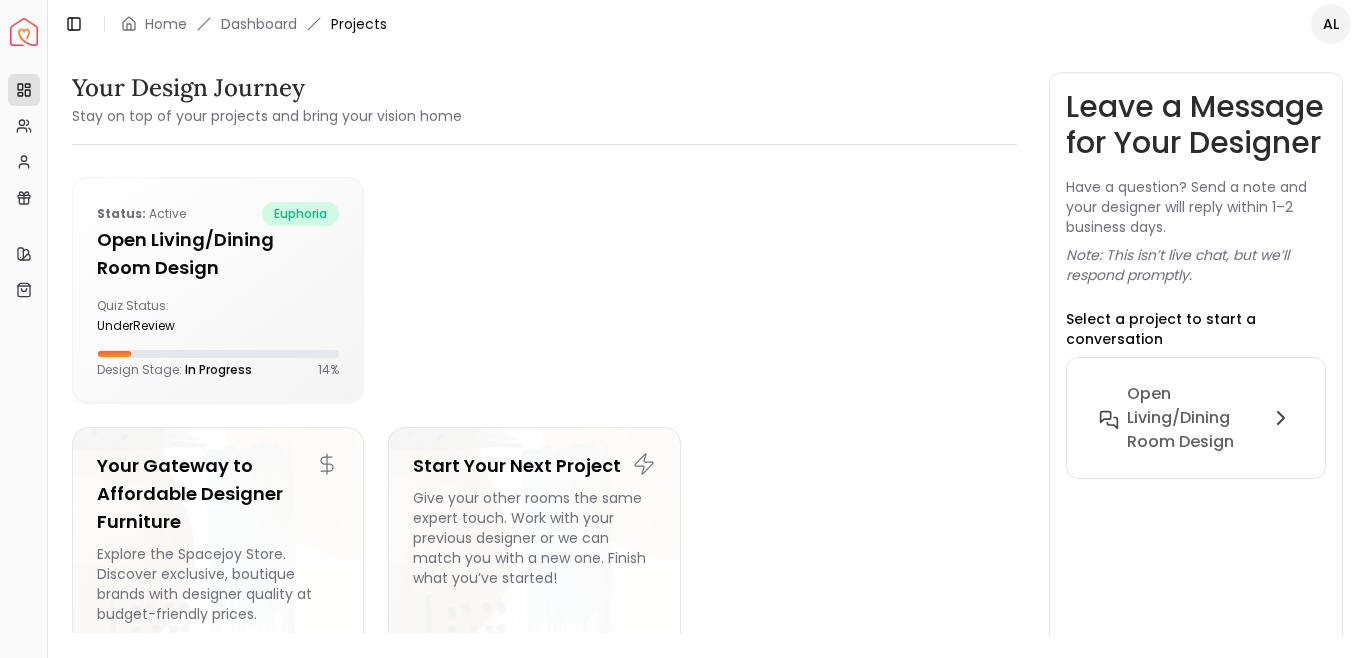 click on "Your Design Journey" at bounding box center [267, 88] 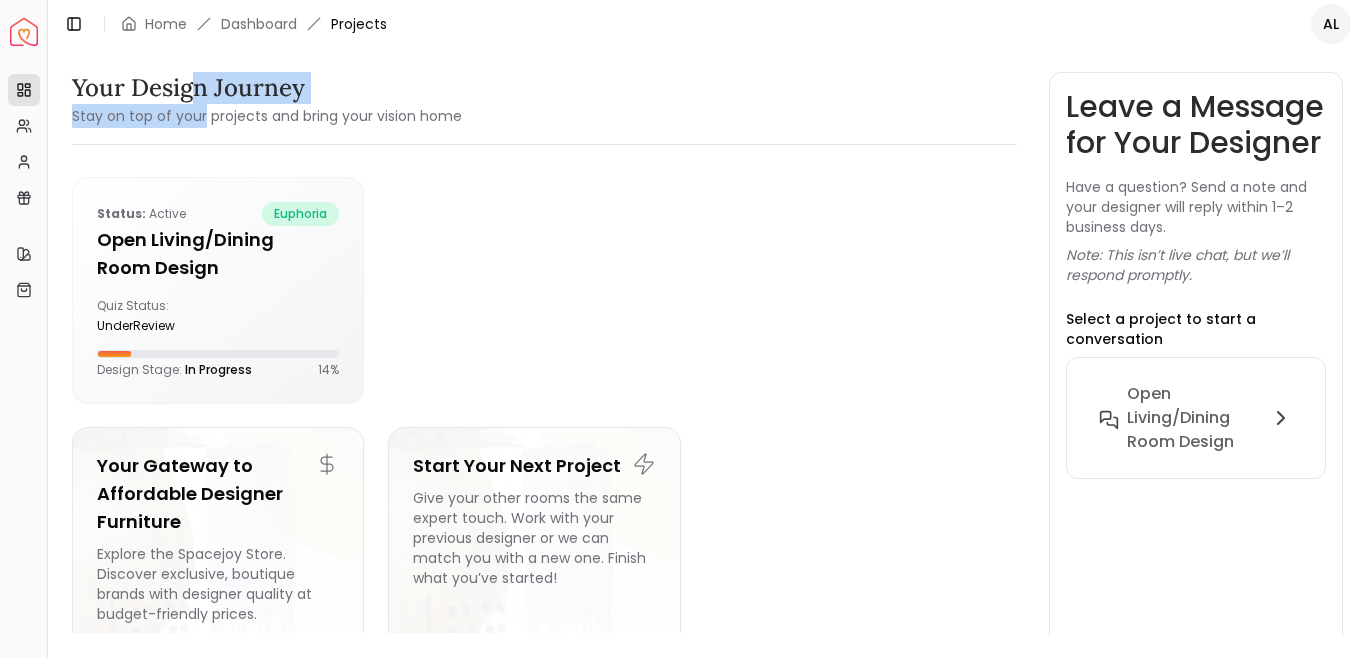 drag, startPoint x: 247, startPoint y: 124, endPoint x: 255, endPoint y: 143, distance: 20.615528 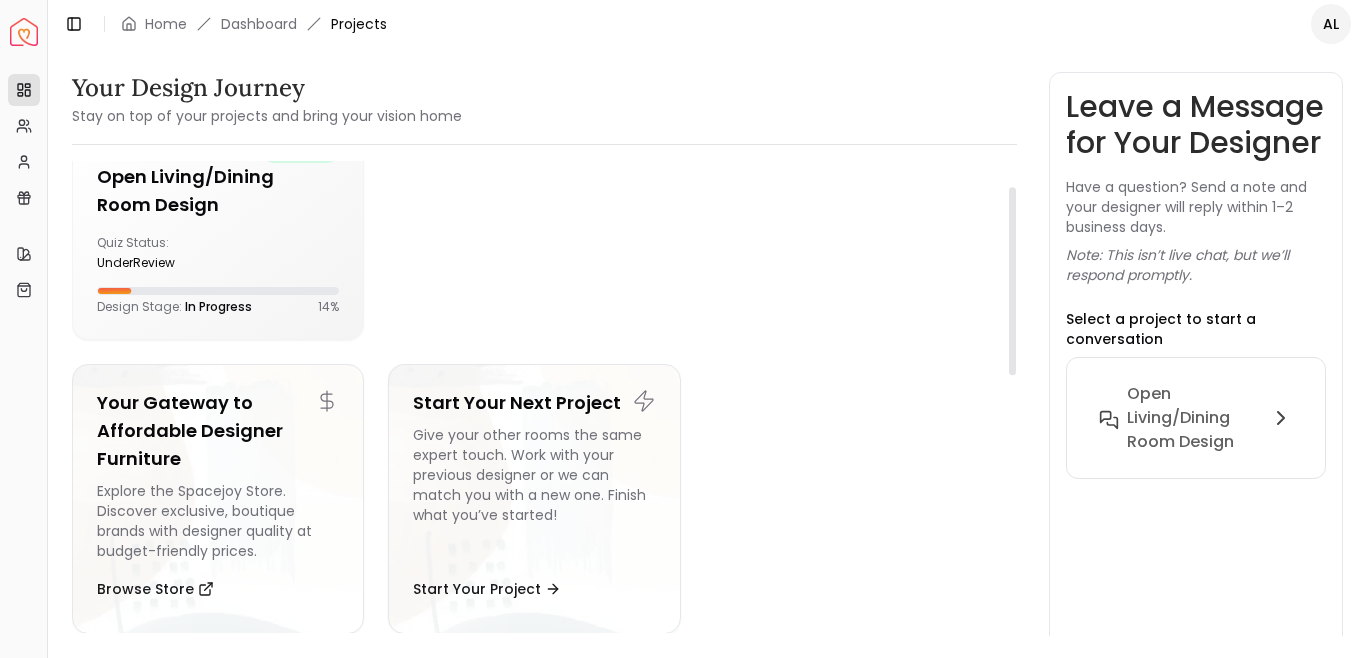 scroll, scrollTop: 0, scrollLeft: 0, axis: both 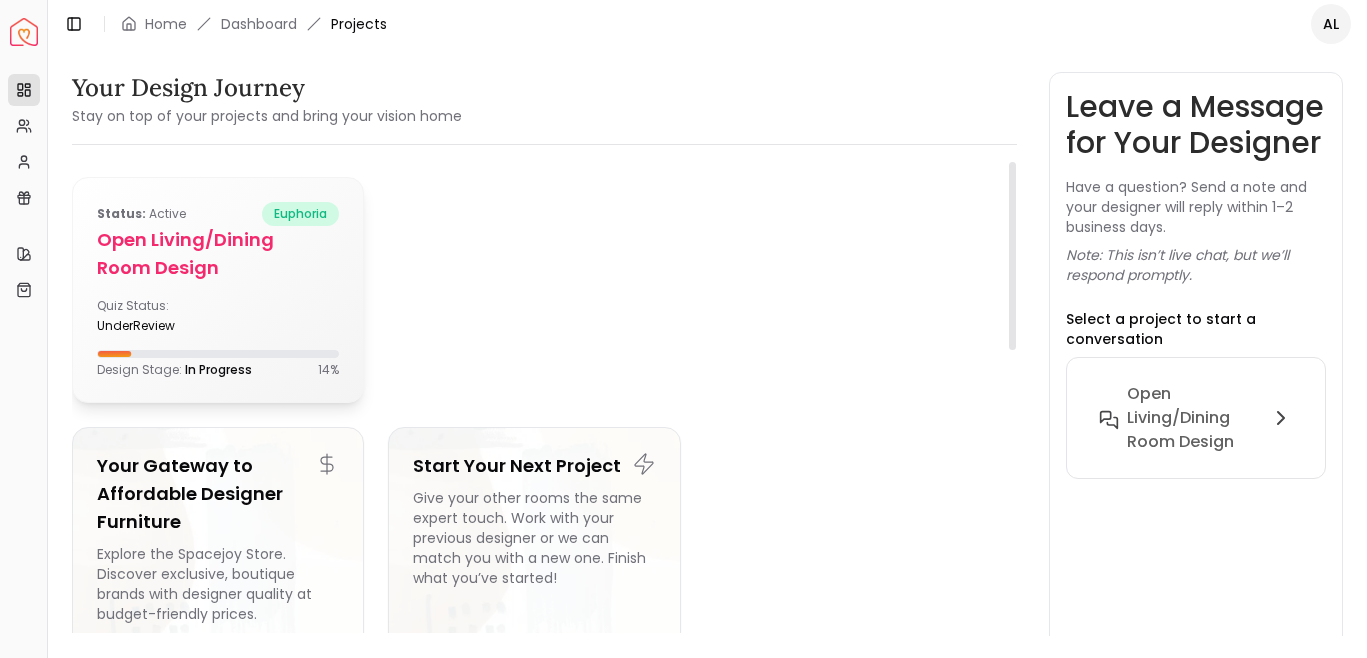 click on "Open Living/Dining Room Design" at bounding box center [218, 254] 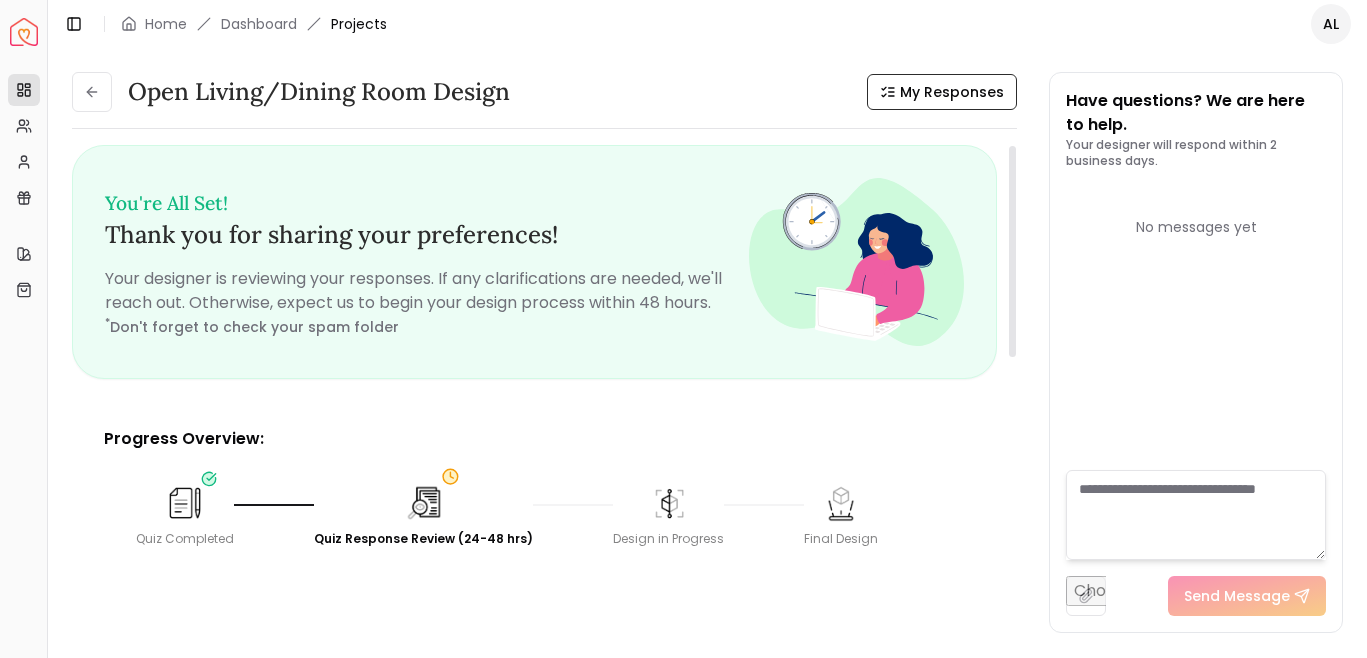 click on "Toggle Sidebar Home Dashboard Projects [STATE]" at bounding box center (707, 24) 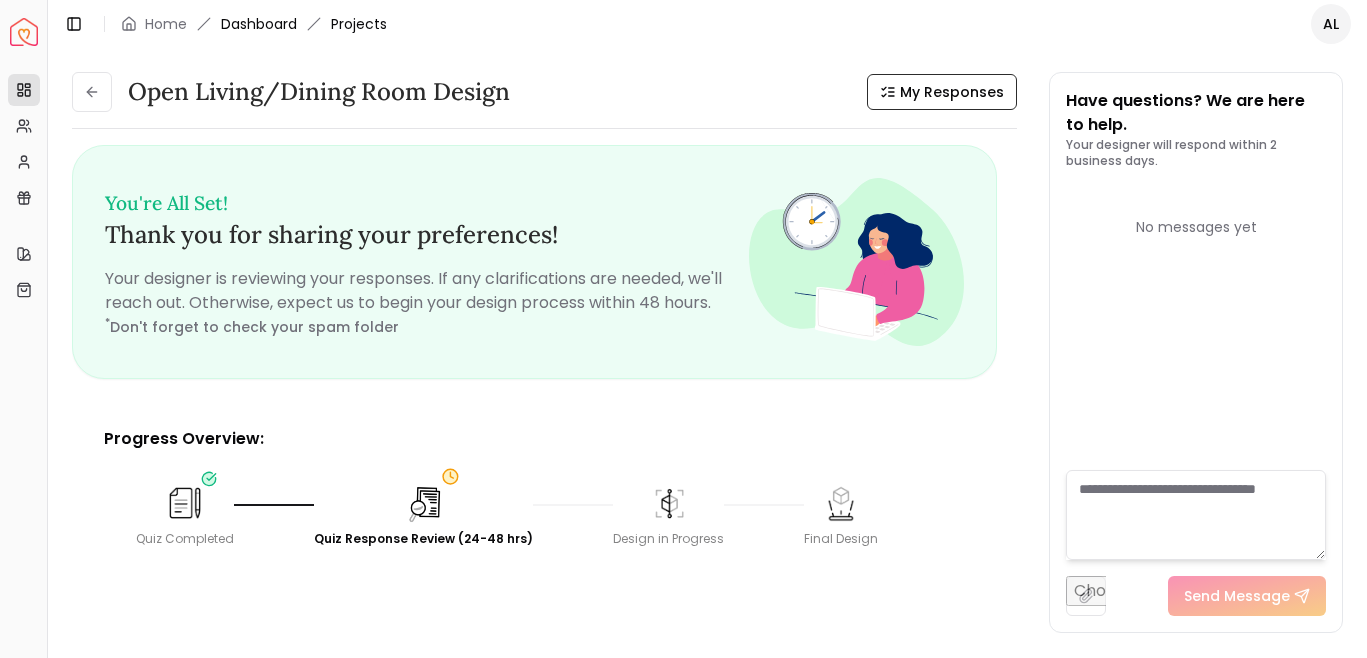 click on "Dashboard" at bounding box center (259, 24) 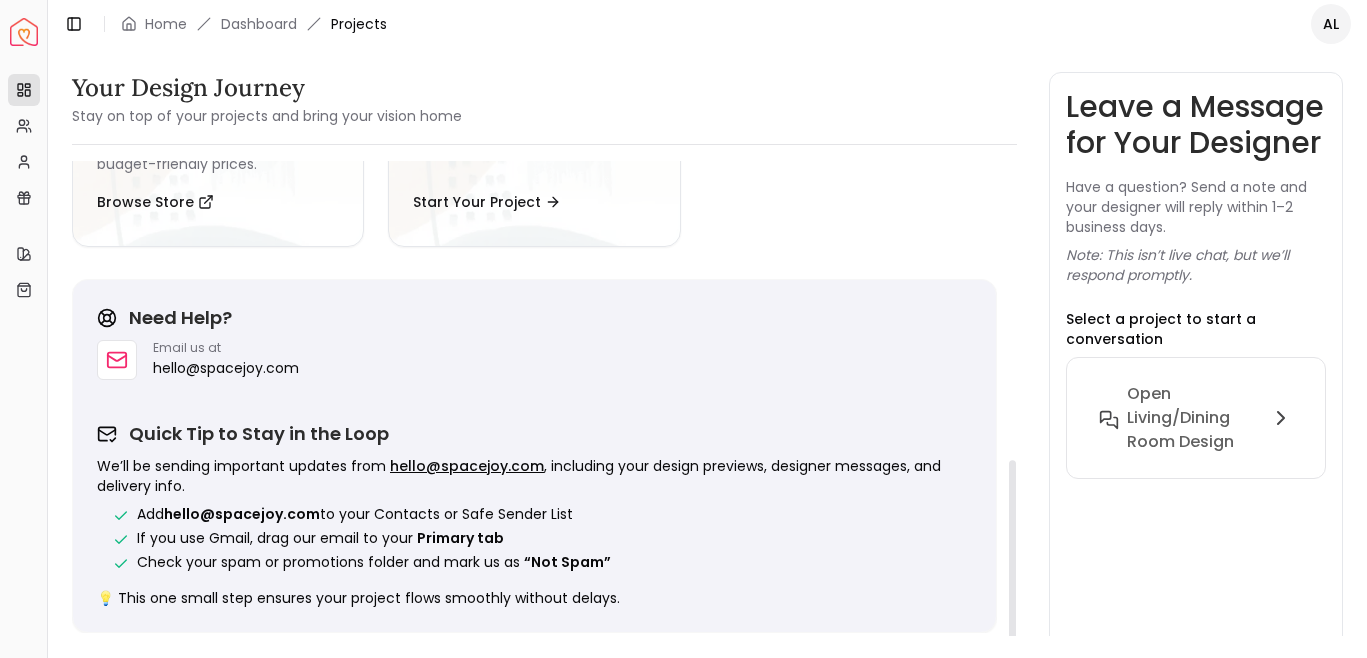 scroll, scrollTop: 743, scrollLeft: 0, axis: vertical 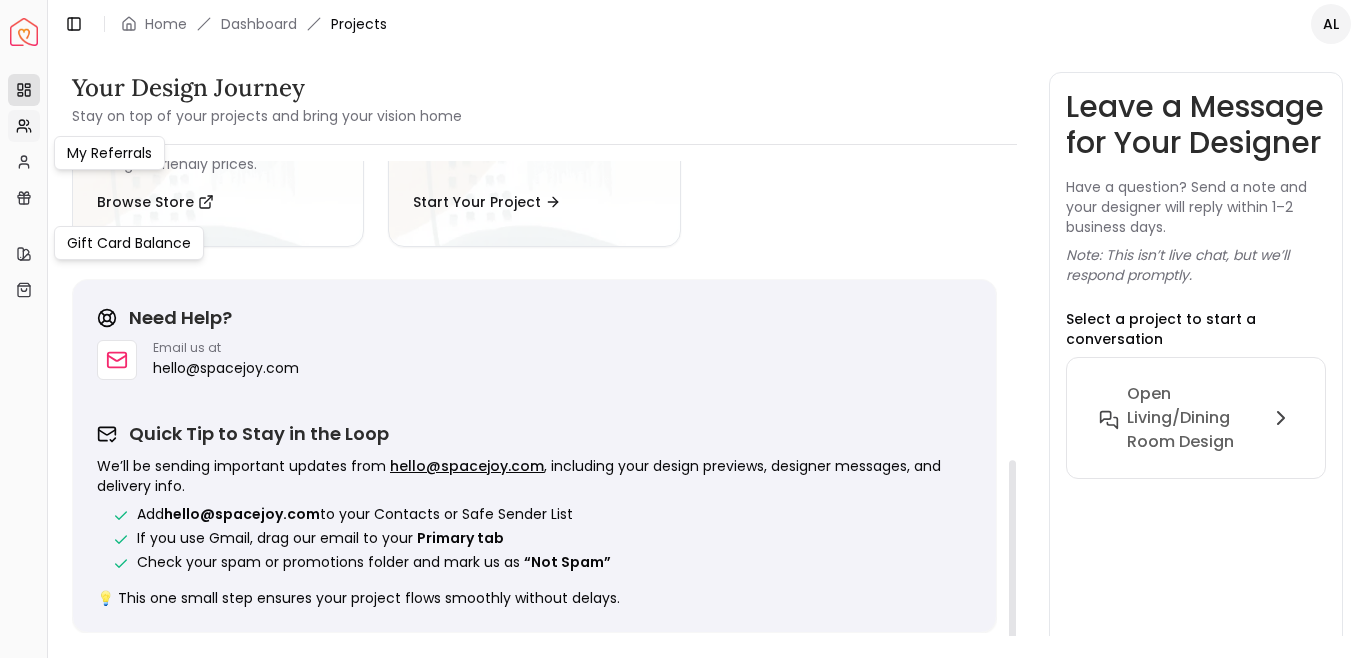 click 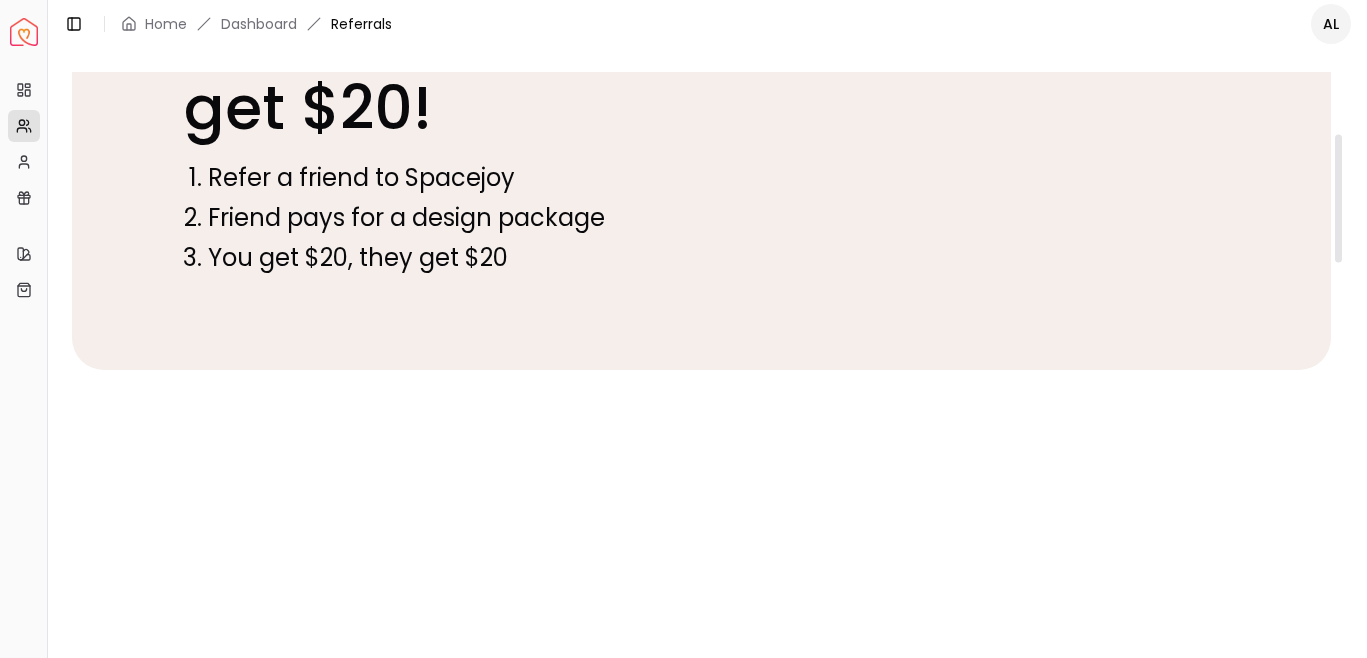 scroll, scrollTop: 277, scrollLeft: 0, axis: vertical 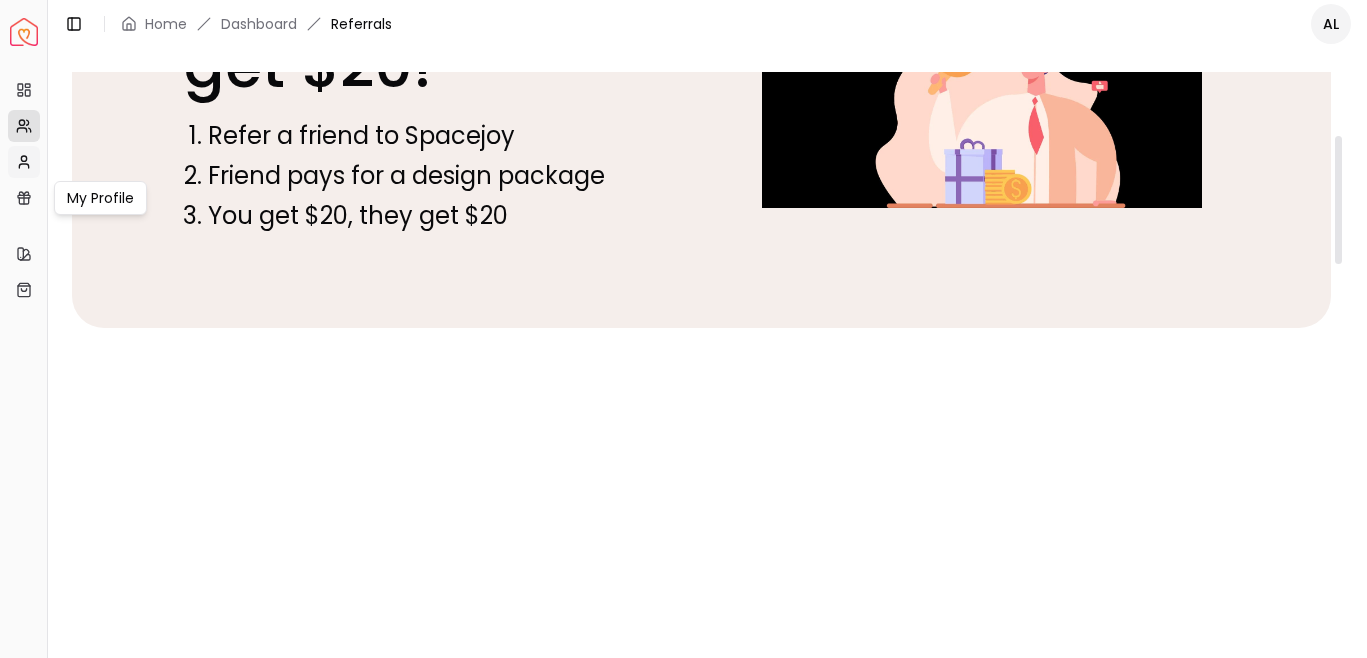 click 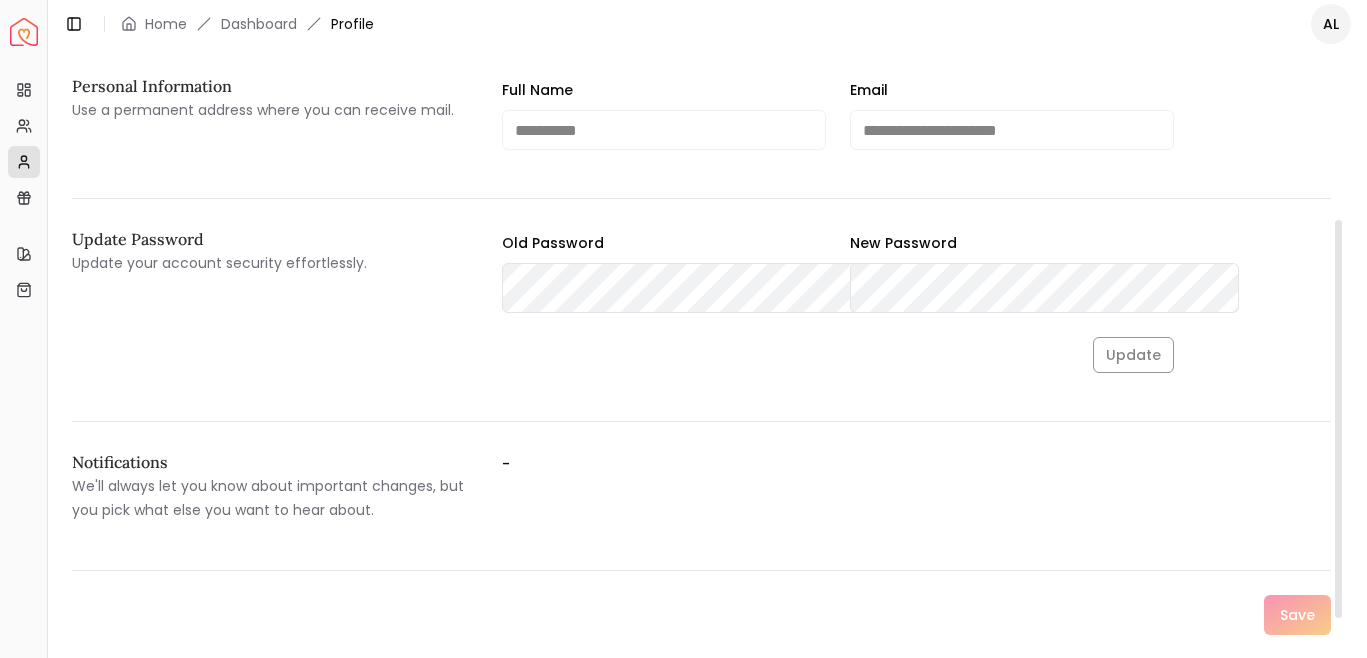 scroll, scrollTop: 231, scrollLeft: 0, axis: vertical 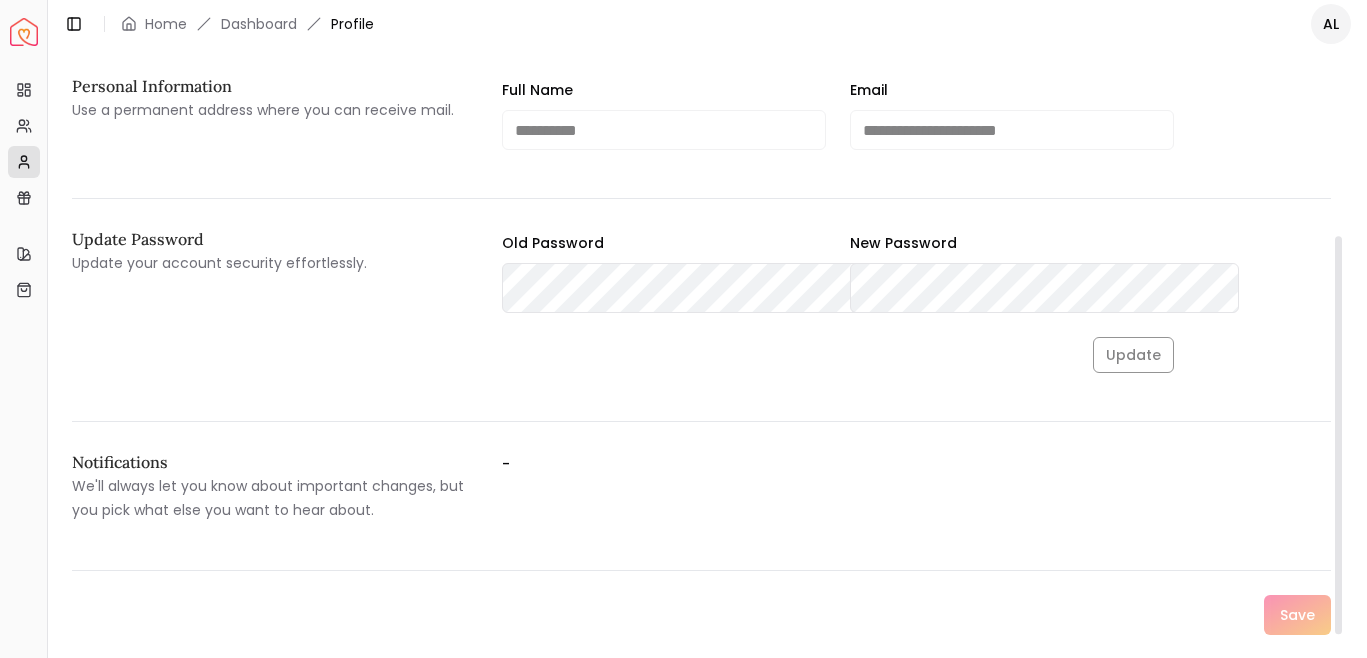 click on "Quick Links" at bounding box center (23, 222) 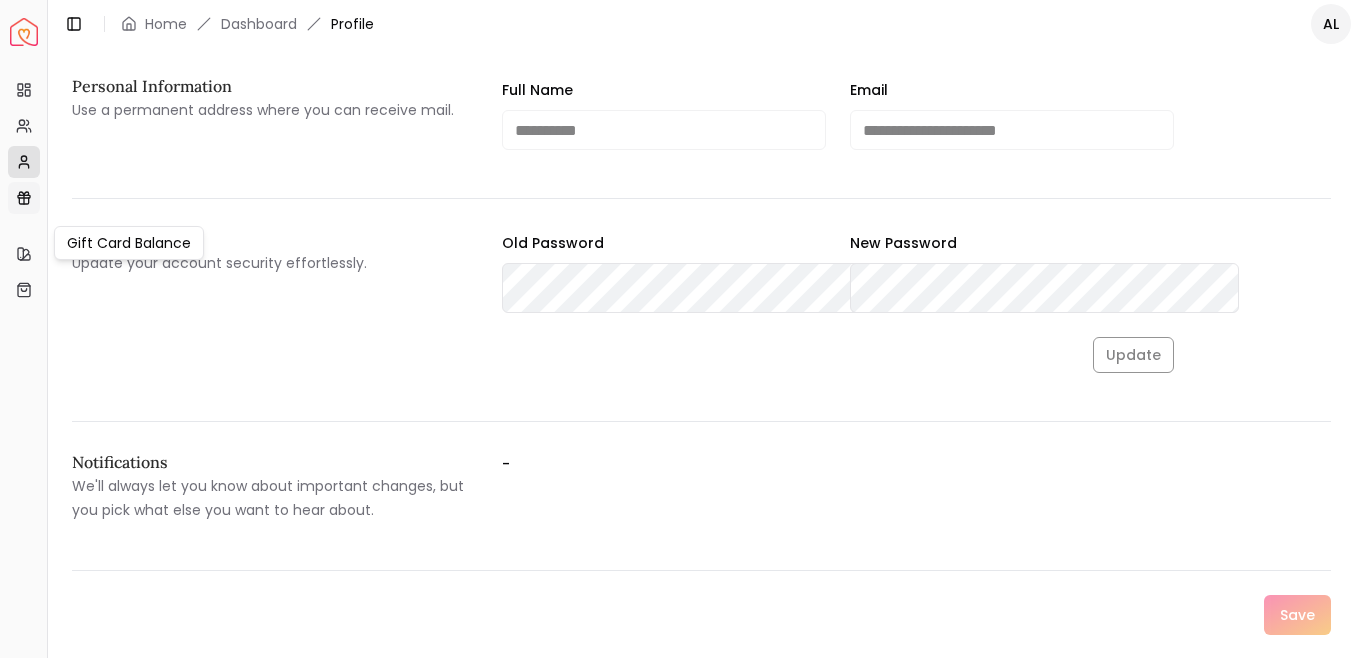 click 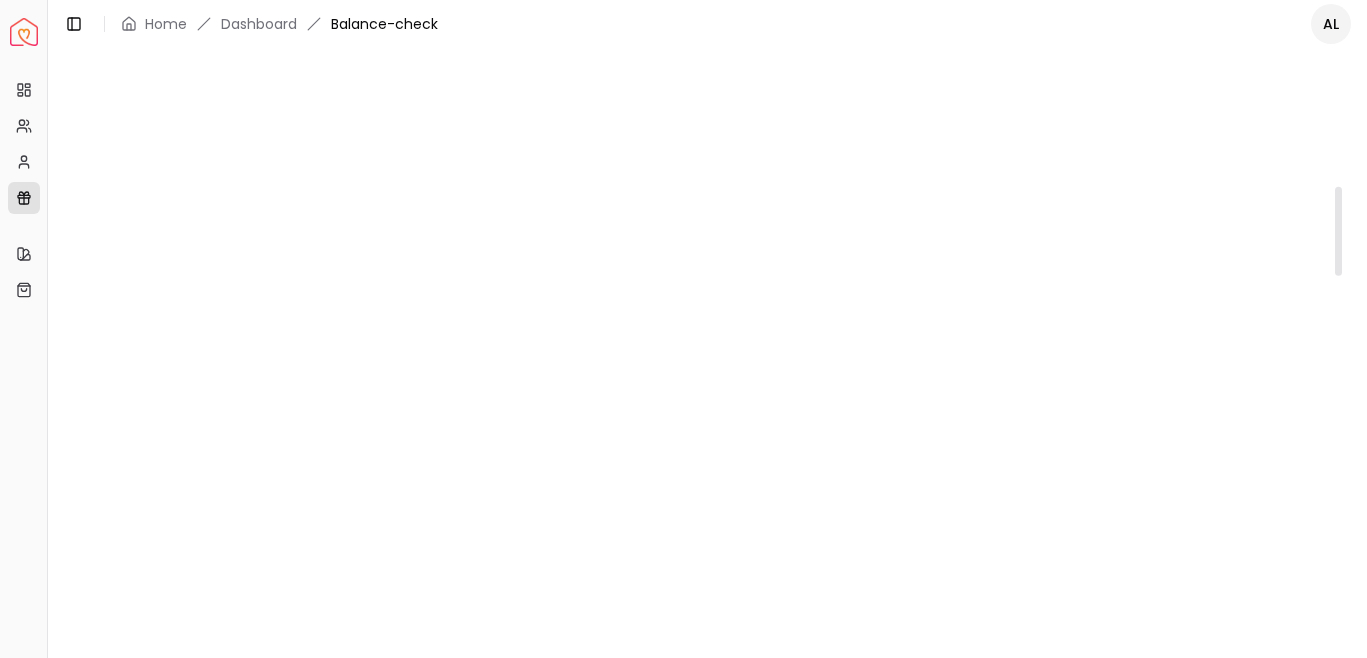 scroll, scrollTop: 718, scrollLeft: 0, axis: vertical 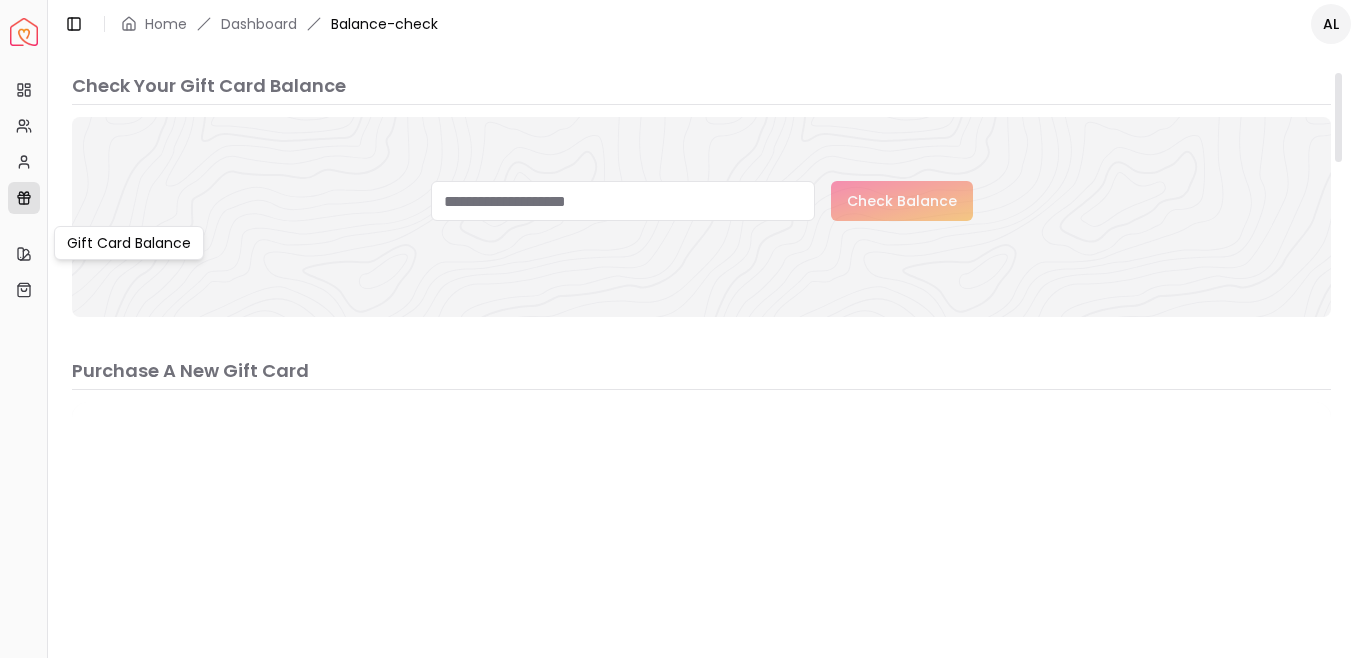 click at bounding box center [623, 201] 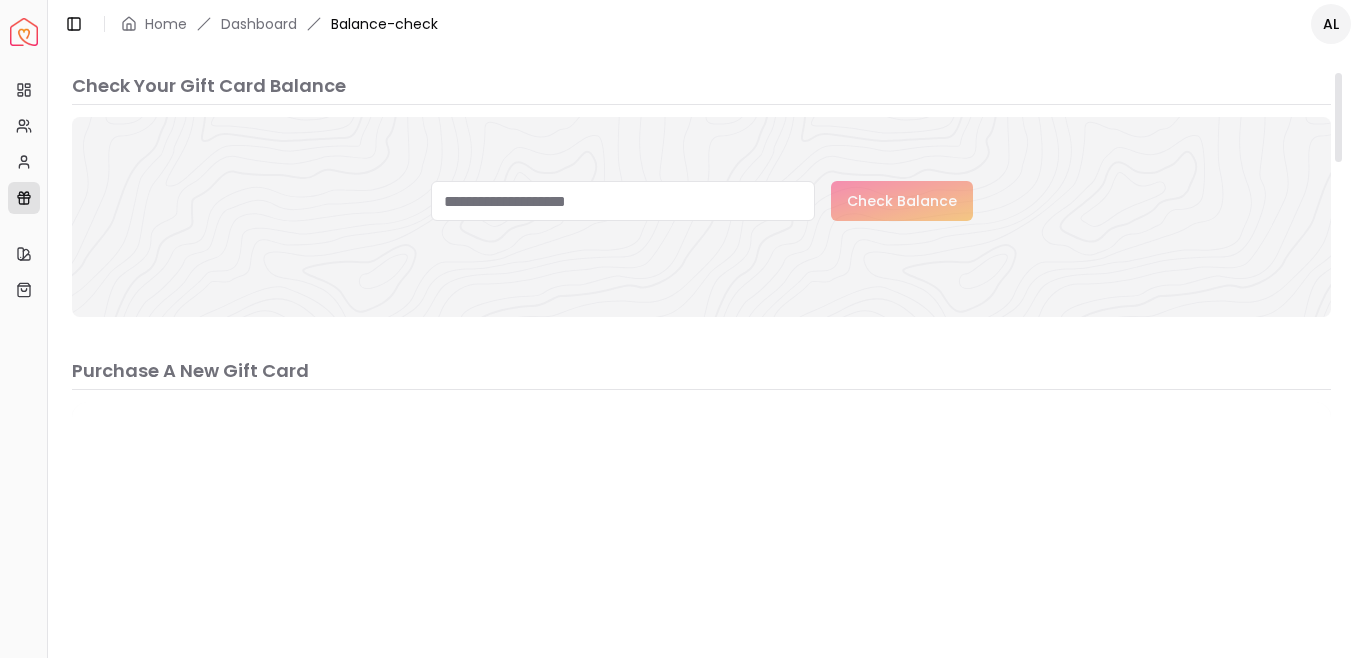 click at bounding box center (623, 201) 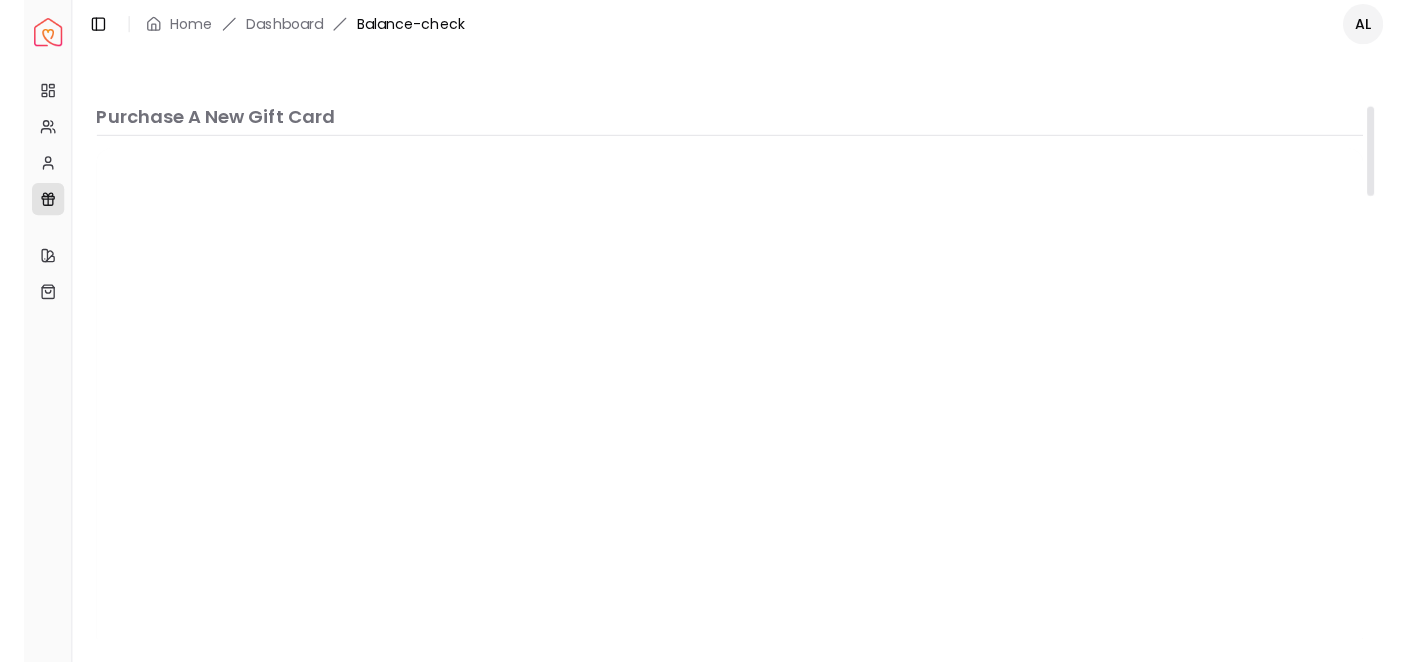 scroll, scrollTop: 0, scrollLeft: 0, axis: both 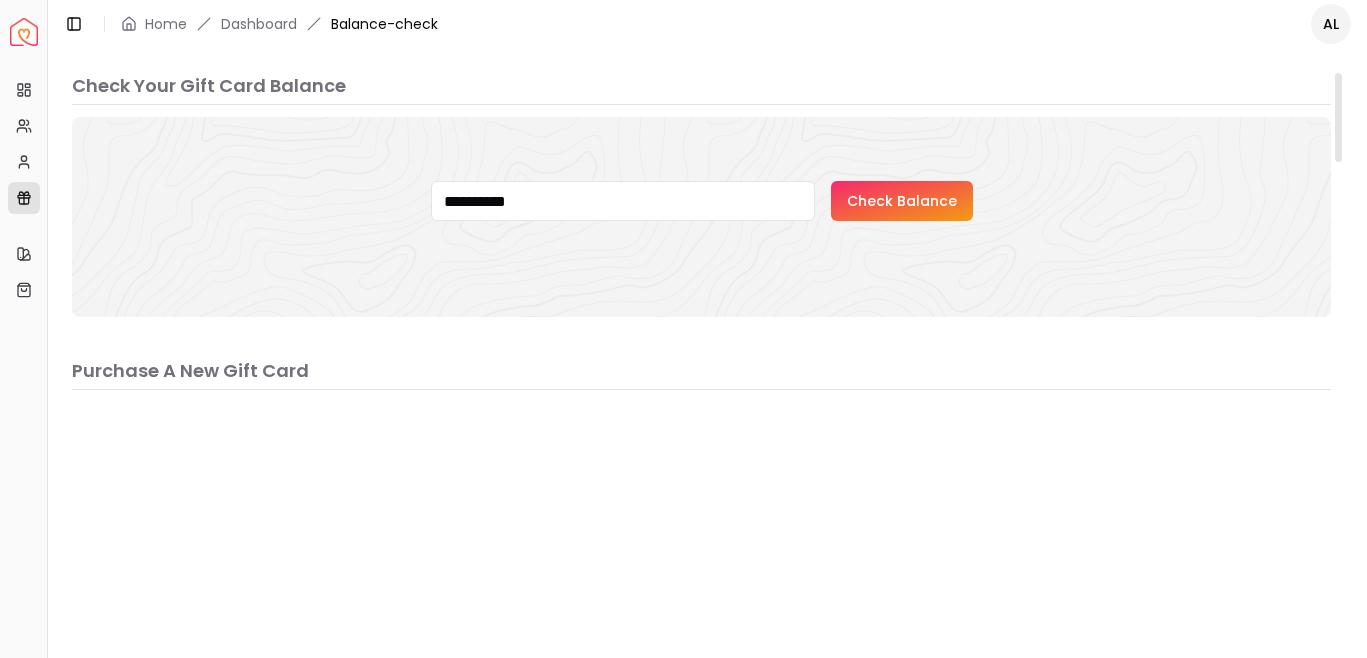 type on "**********" 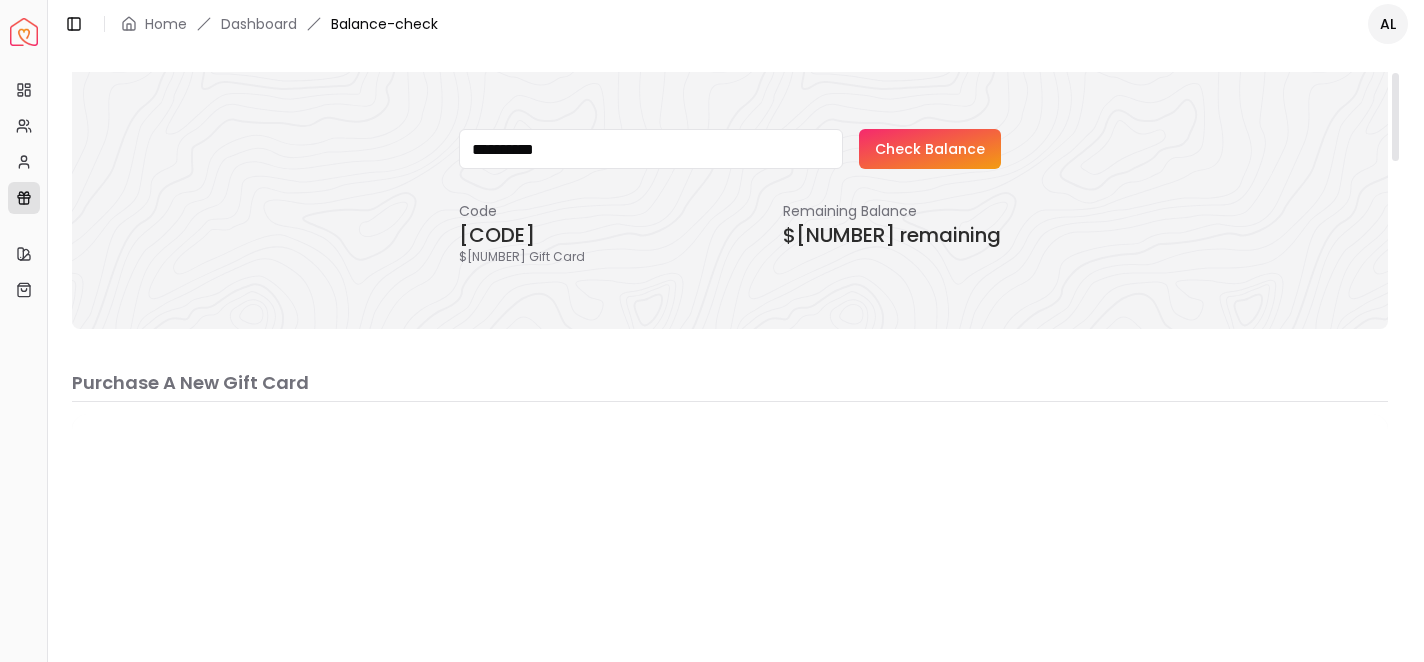 scroll, scrollTop: 0, scrollLeft: 0, axis: both 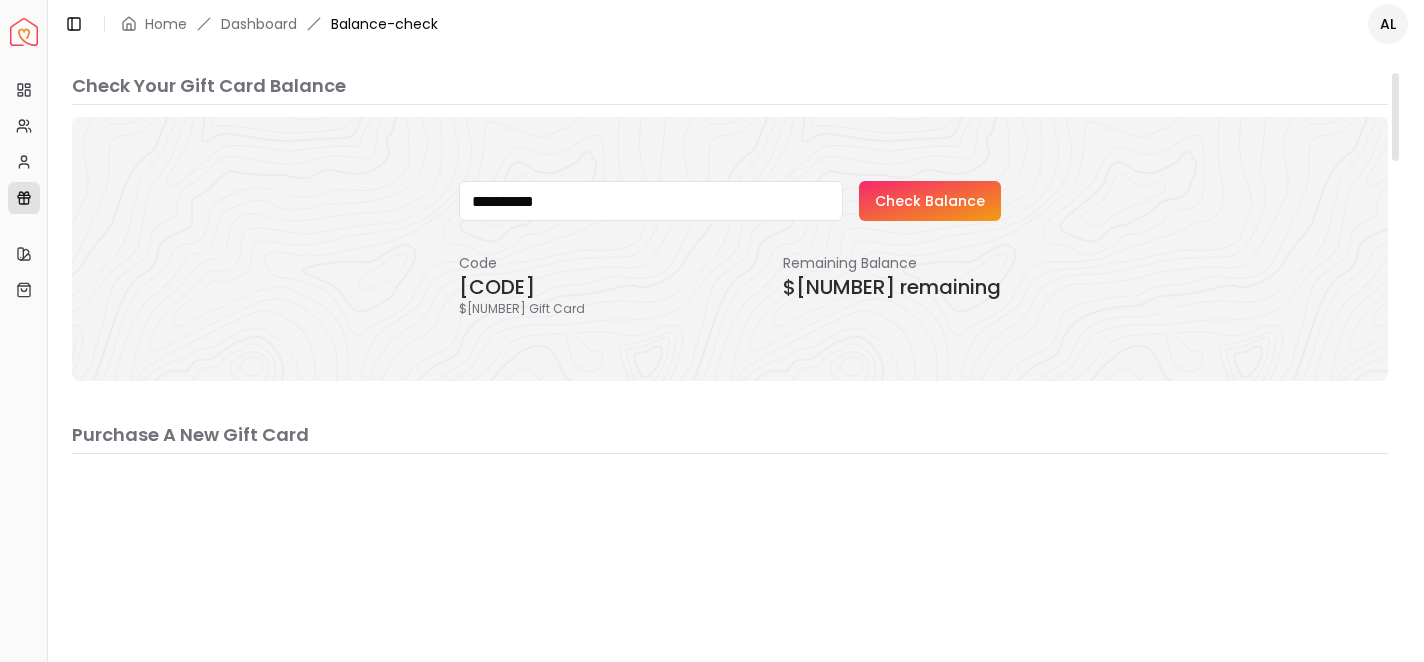 drag, startPoint x: 533, startPoint y: 259, endPoint x: 403, endPoint y: 251, distance: 130.24593 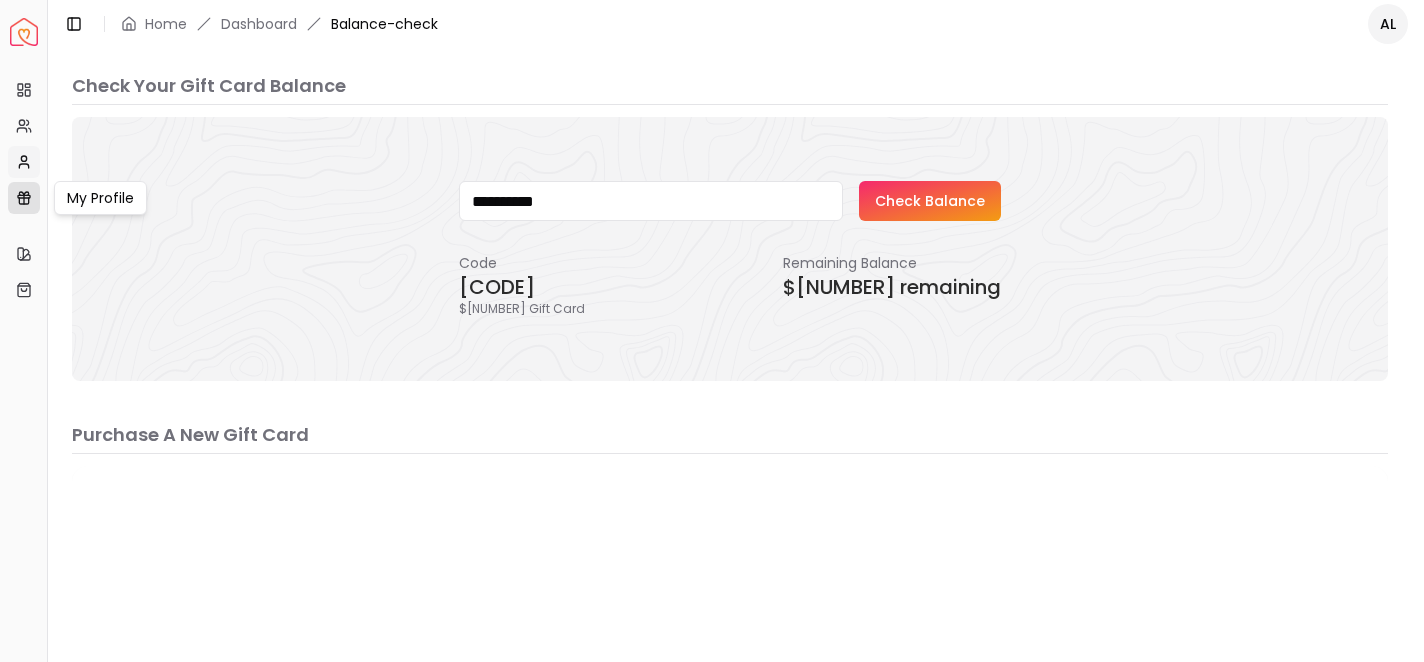 click on "My Profile" at bounding box center [24, 162] 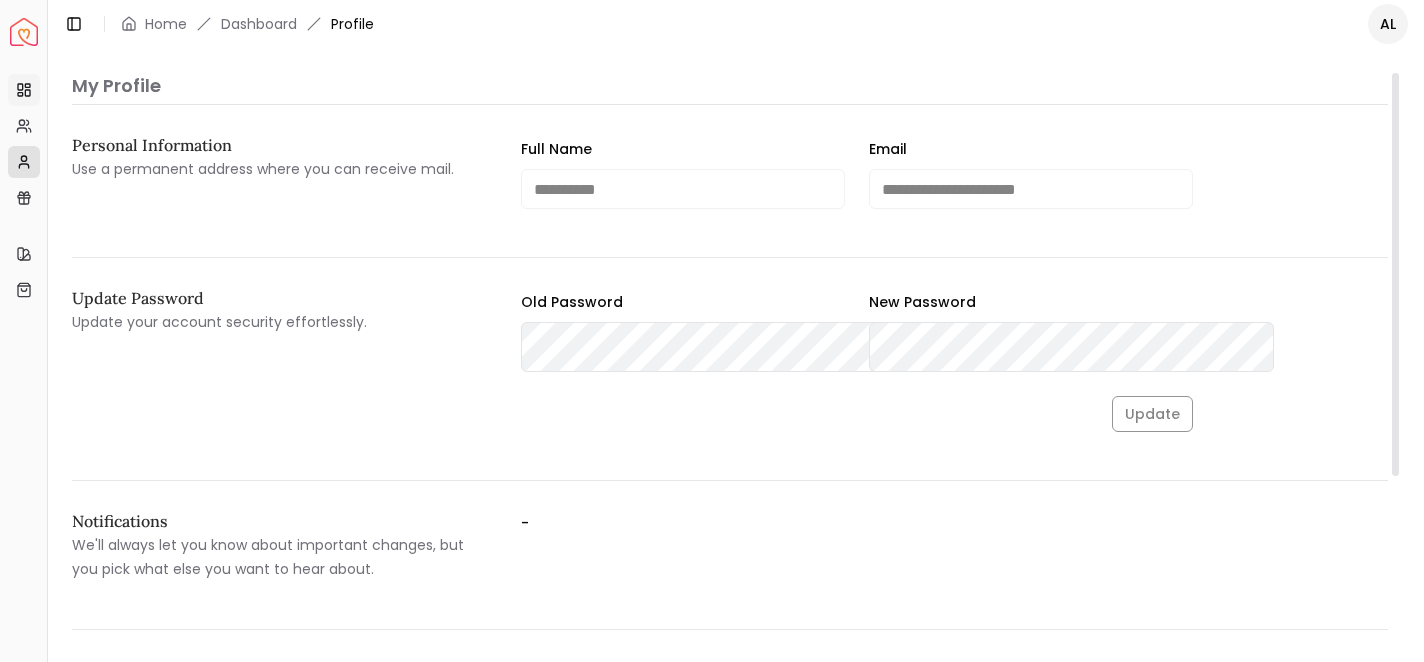 click 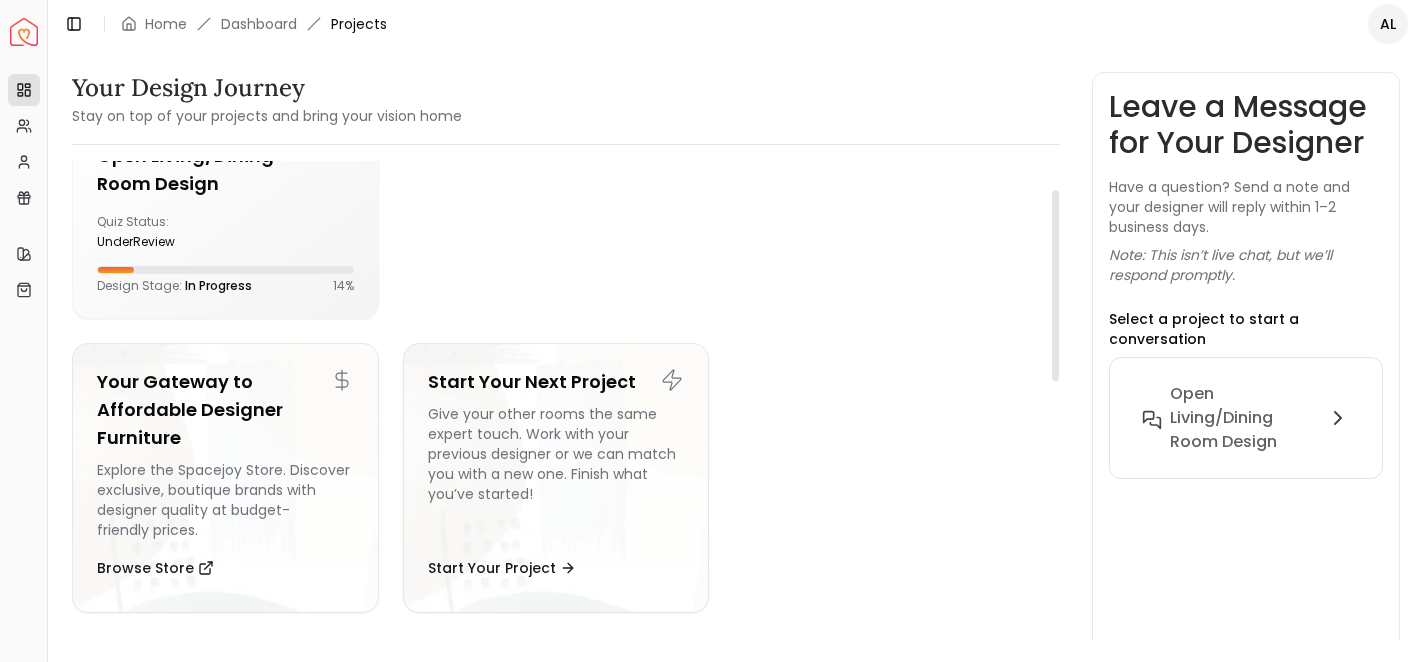 scroll, scrollTop: 0, scrollLeft: 0, axis: both 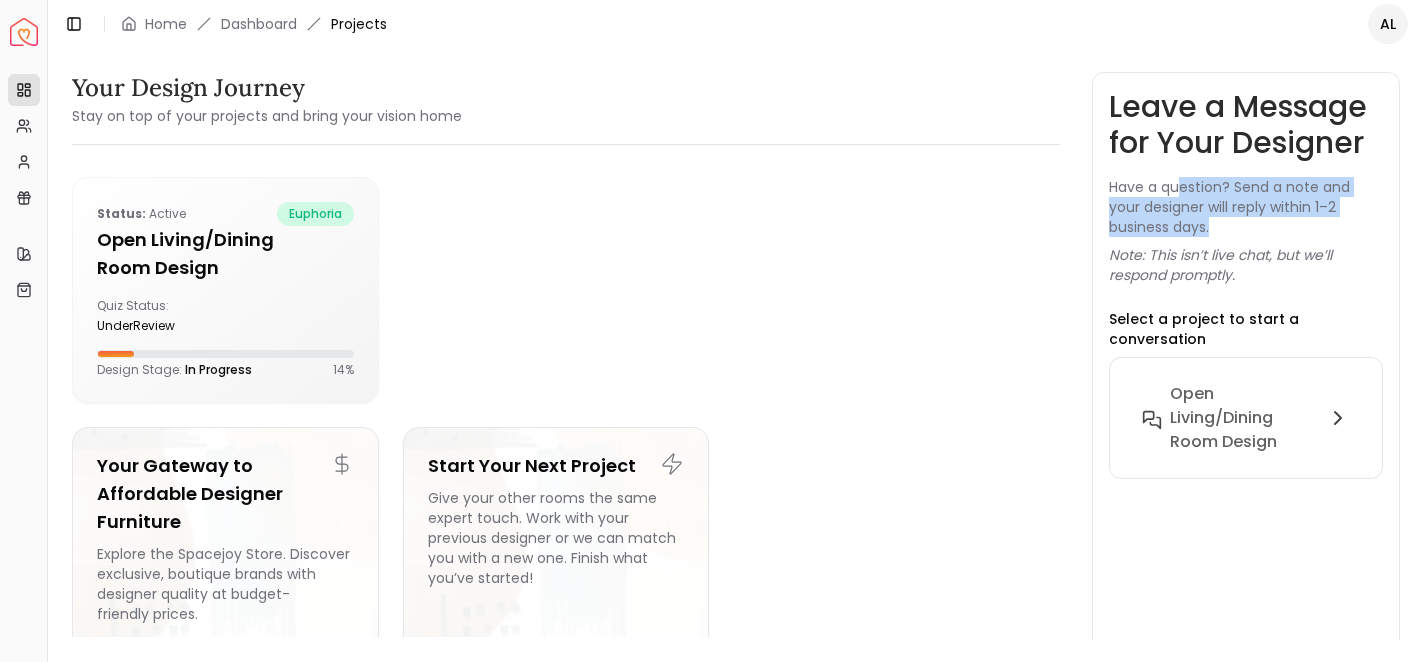 drag, startPoint x: 1204, startPoint y: 331, endPoint x: 1216, endPoint y: 414, distance: 83.86298 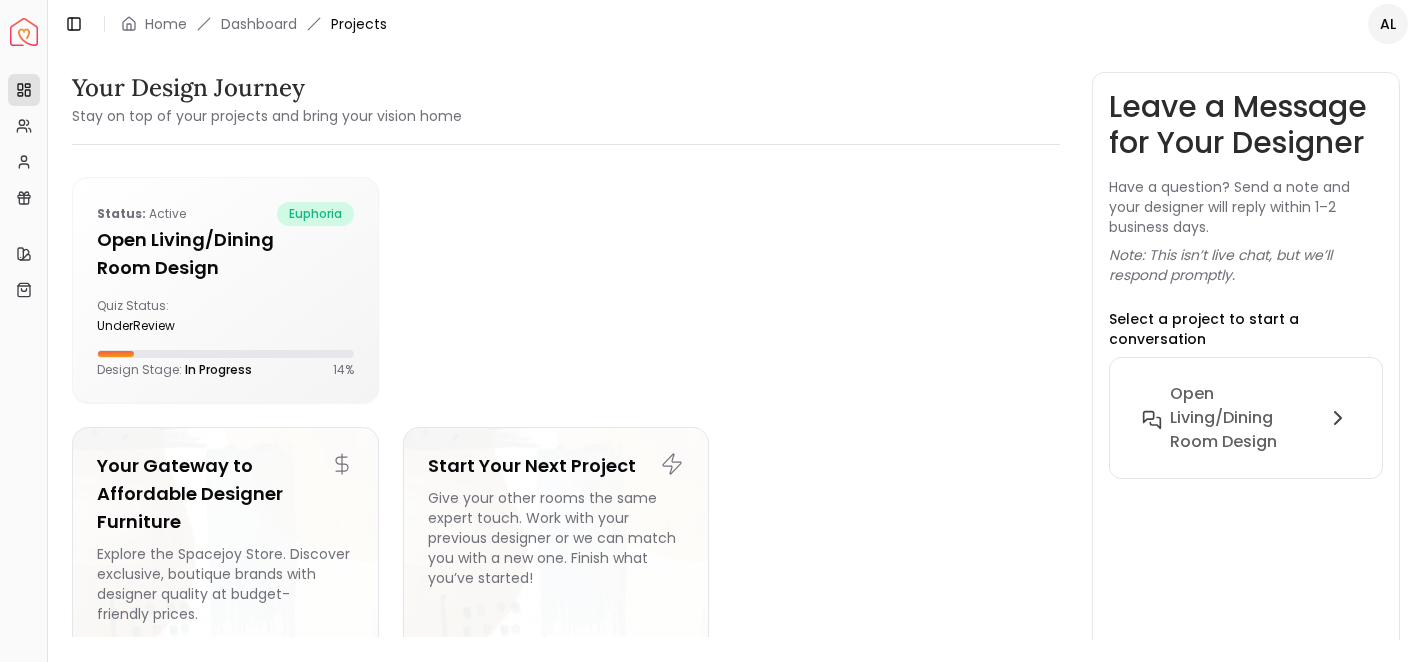 click on "Leave a Message for Your Designer Have a question? Send a note and your designer will reply within 1–2 business days. Note: This isn’t live chat, but we’ll respond promptly. Select a project to start a conversation Open Living/Dining Room Design" at bounding box center [1246, 362] 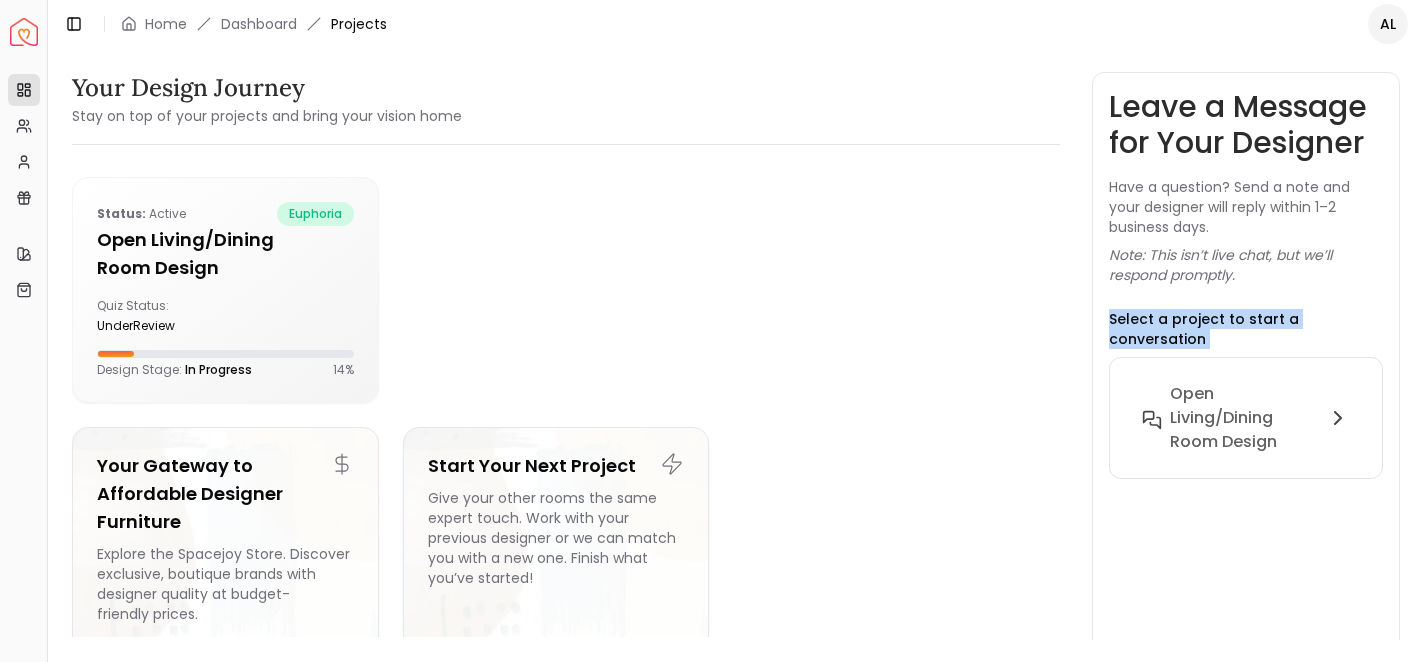 drag, startPoint x: 1214, startPoint y: 475, endPoint x: 1222, endPoint y: 564, distance: 89.358826 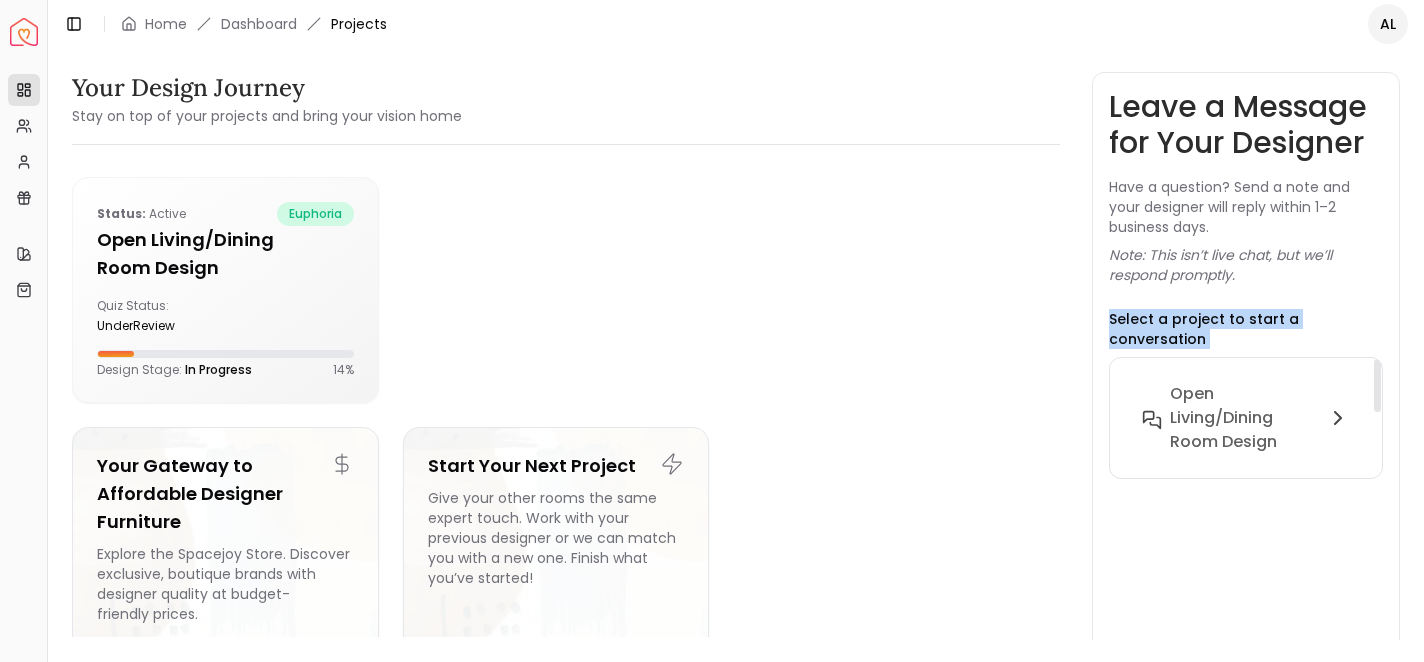 click on "Open Living/Dining Room Design" at bounding box center [1246, 418] 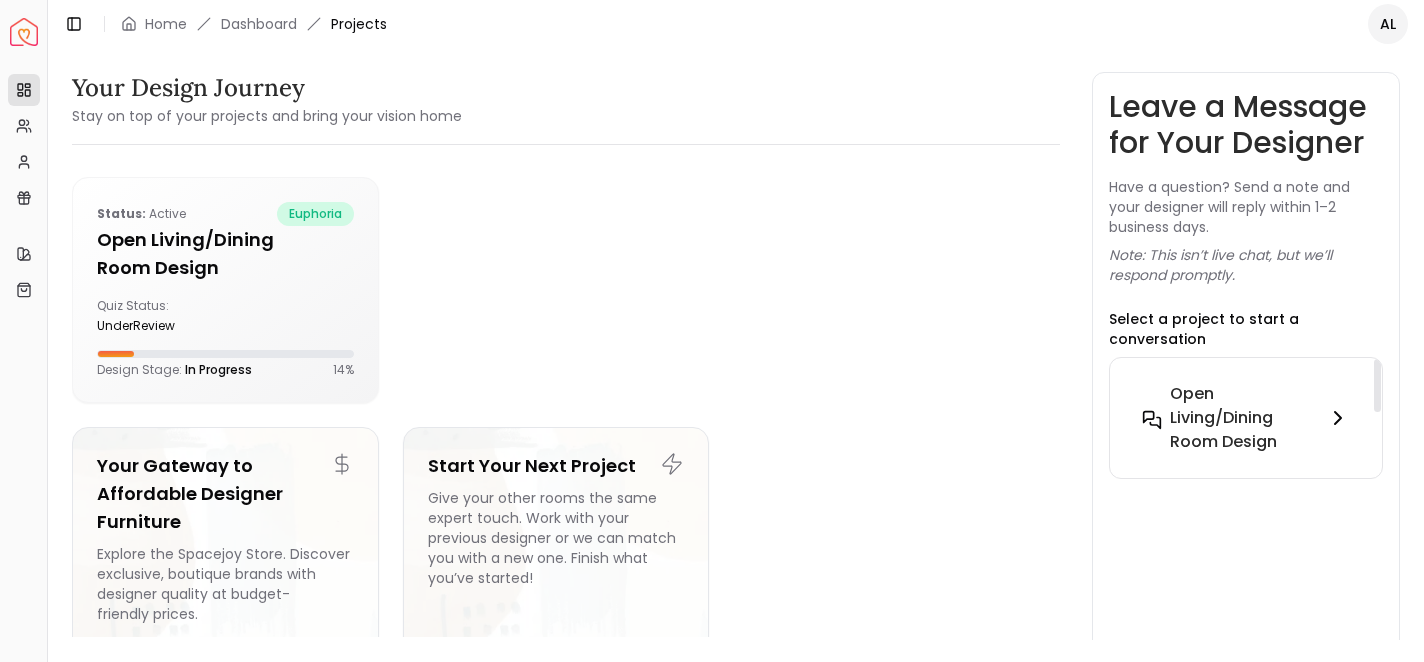 click on "Open Living/Dining Room Design" at bounding box center [1244, 418] 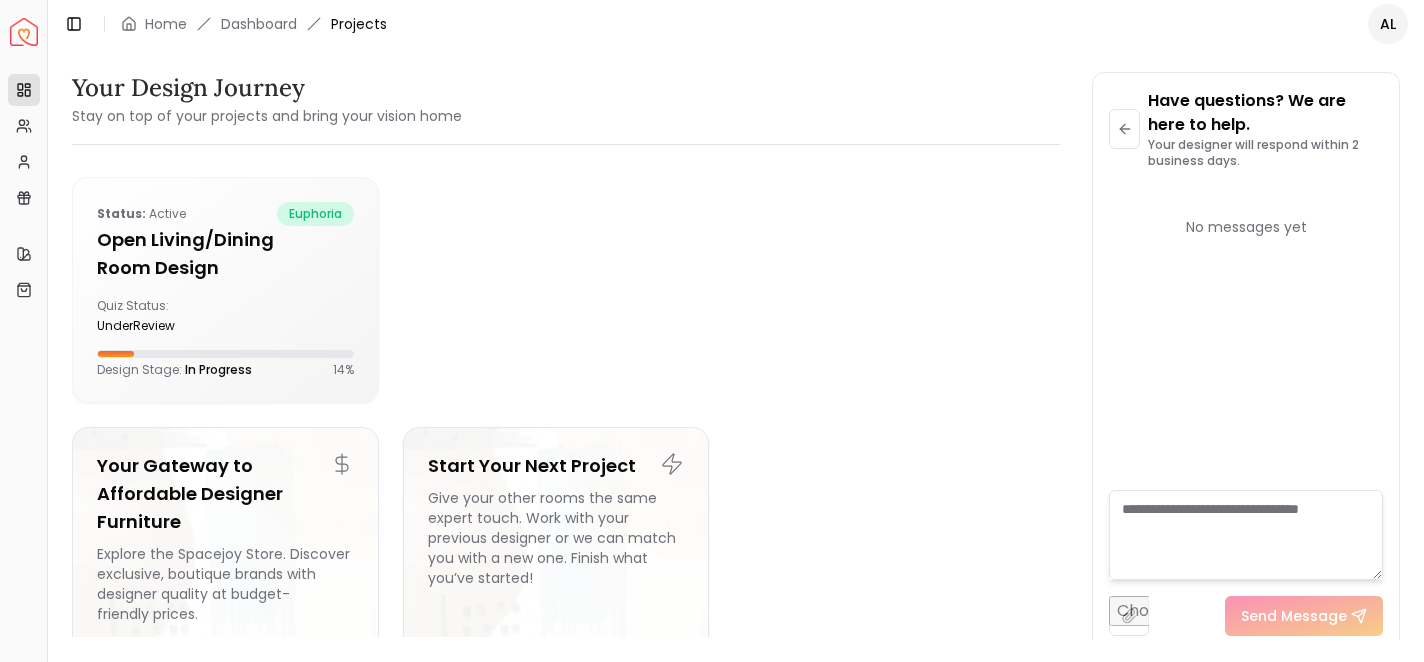 click at bounding box center [1246, 535] 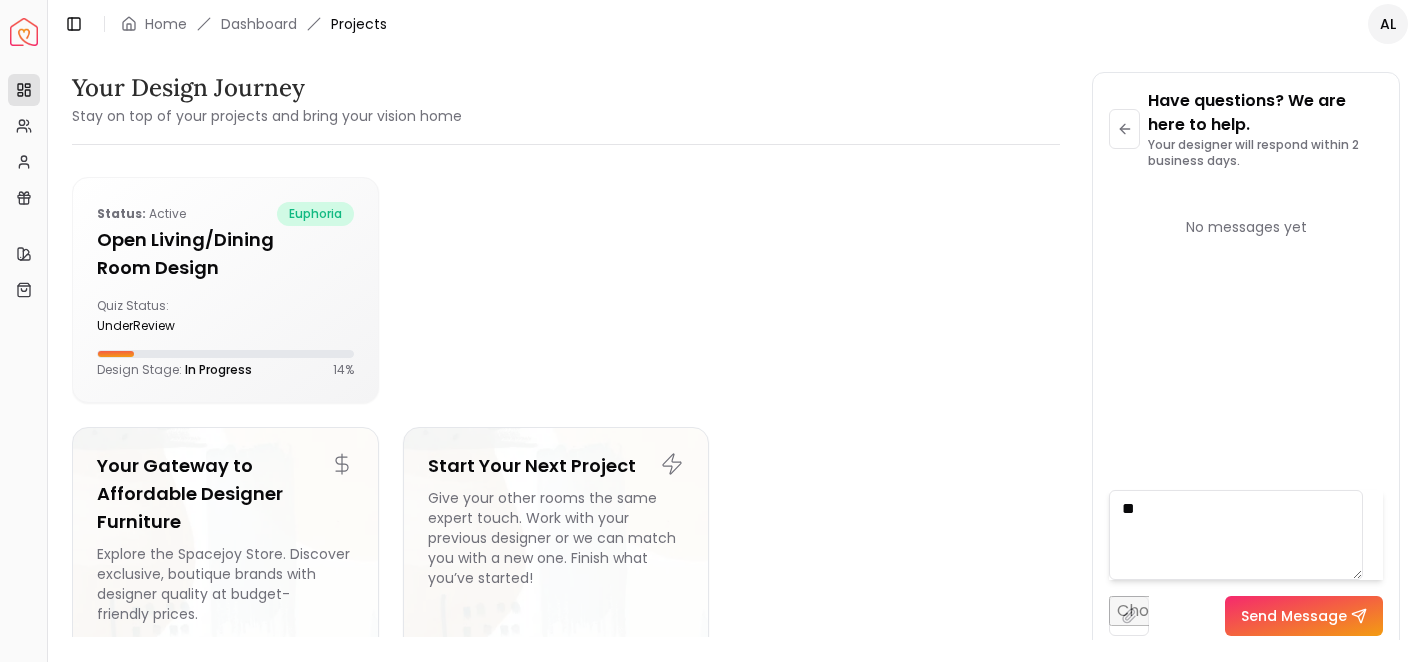 type on "*" 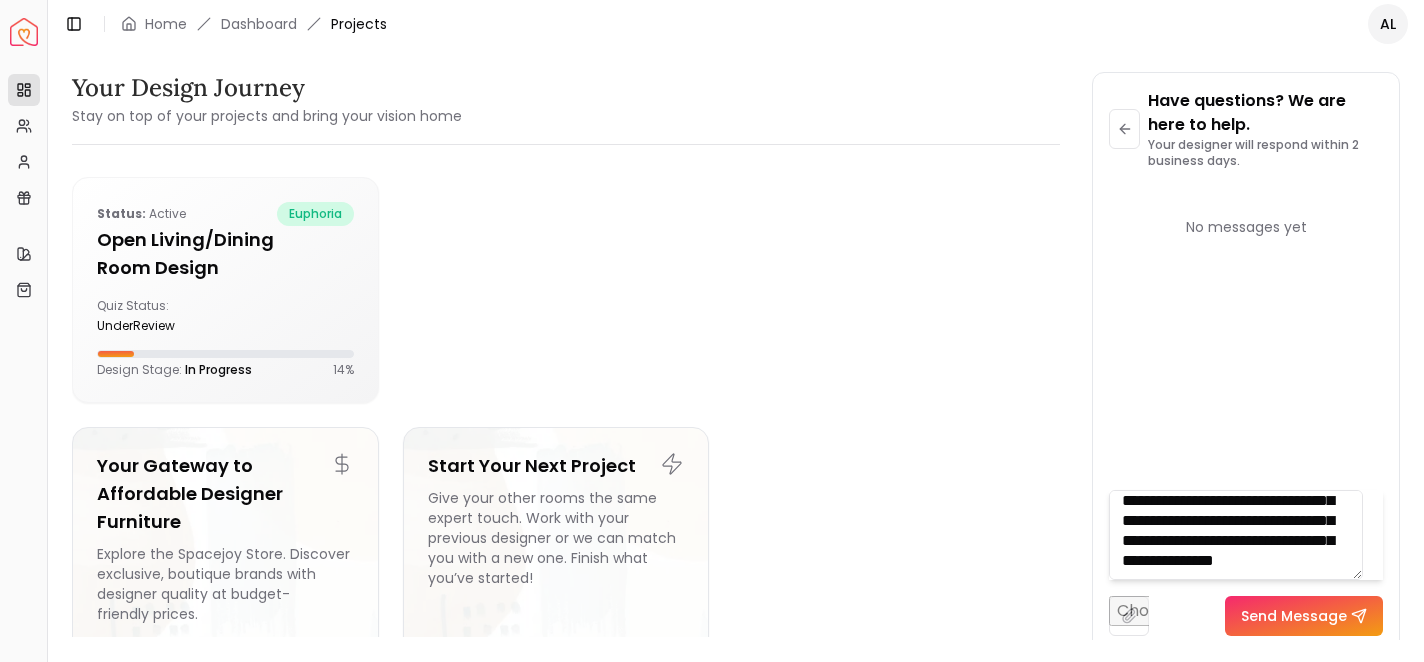 scroll, scrollTop: 220, scrollLeft: 0, axis: vertical 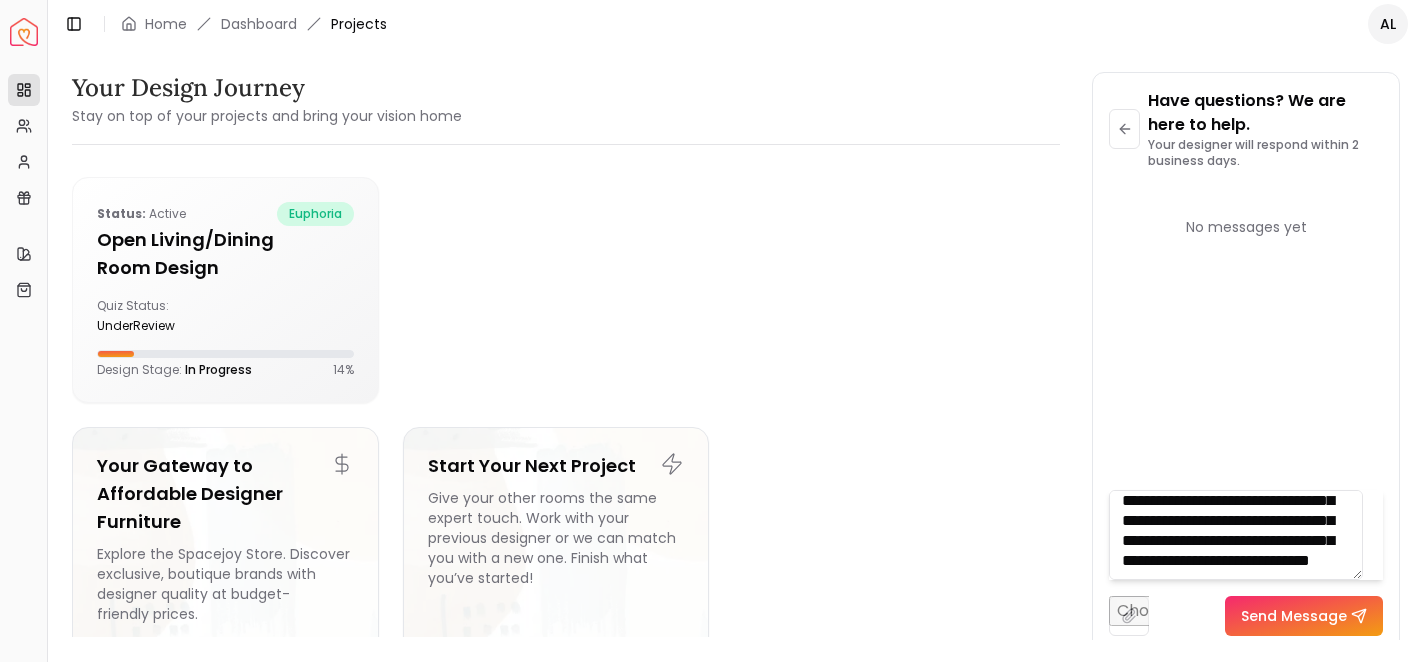type on "**********" 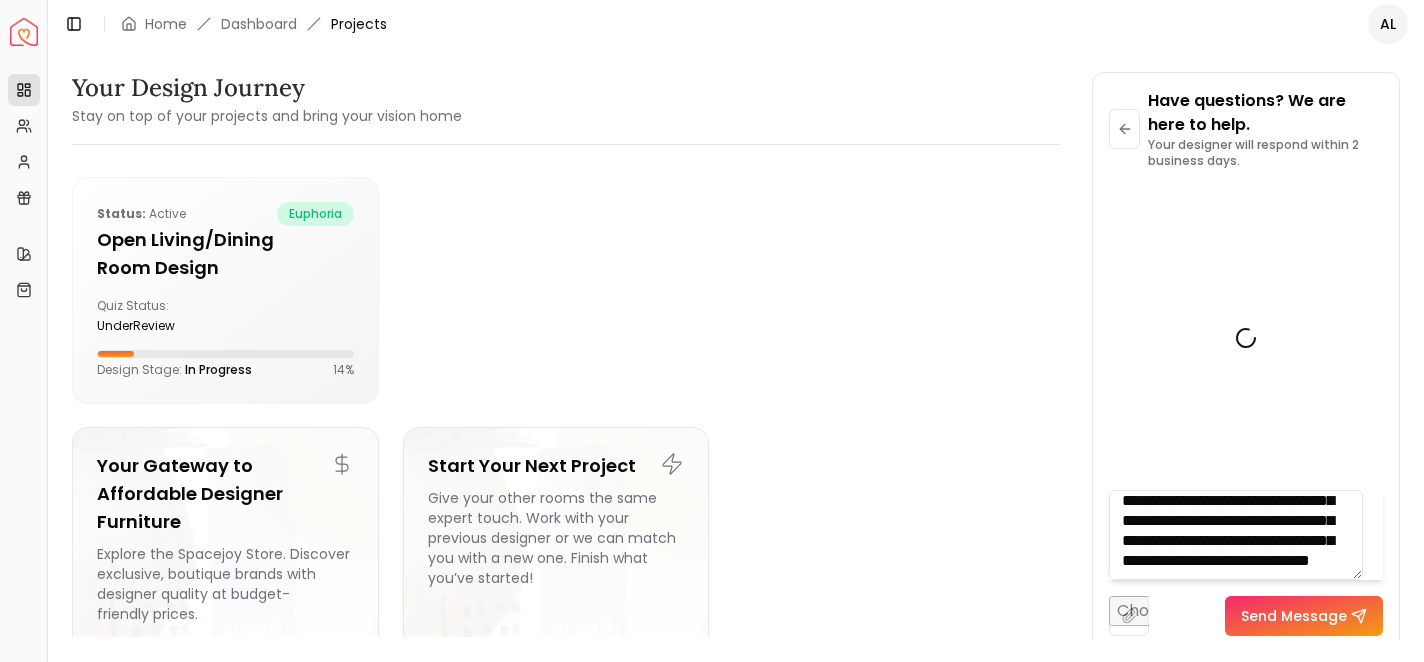 type 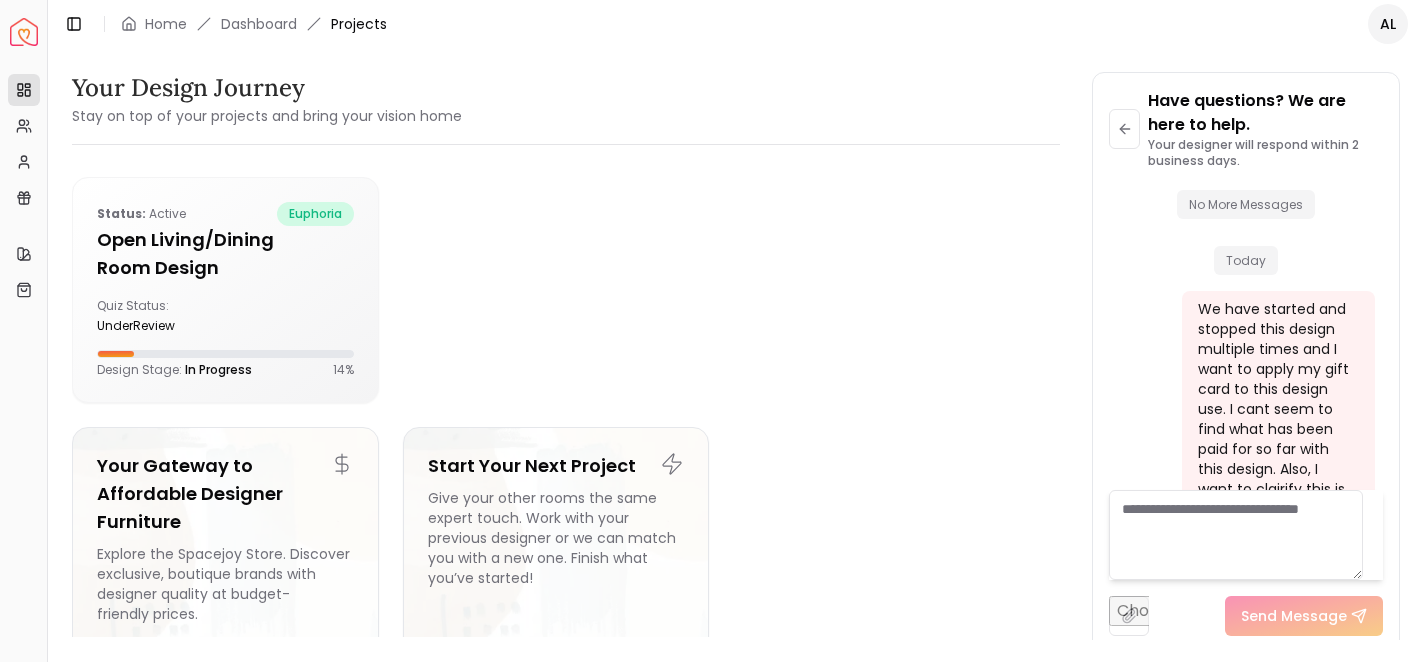 scroll, scrollTop: 479, scrollLeft: 0, axis: vertical 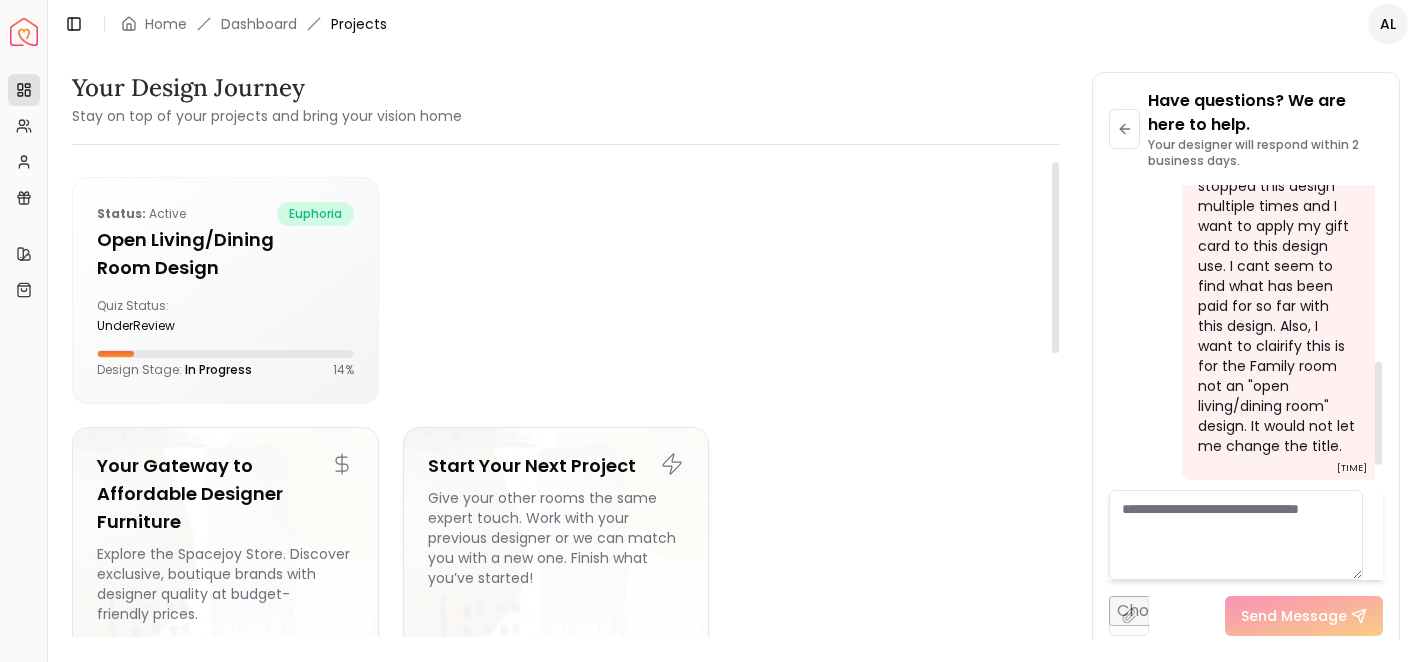 click at bounding box center (721, 290) 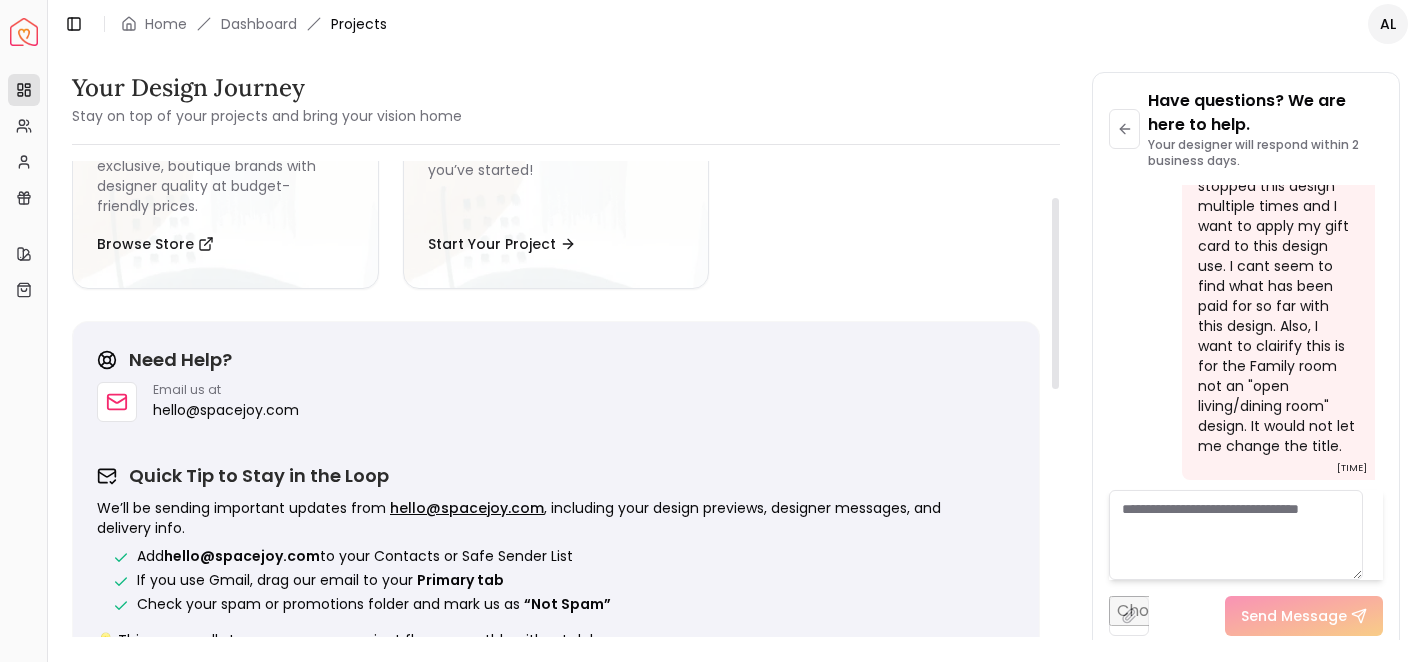 scroll, scrollTop: 0, scrollLeft: 0, axis: both 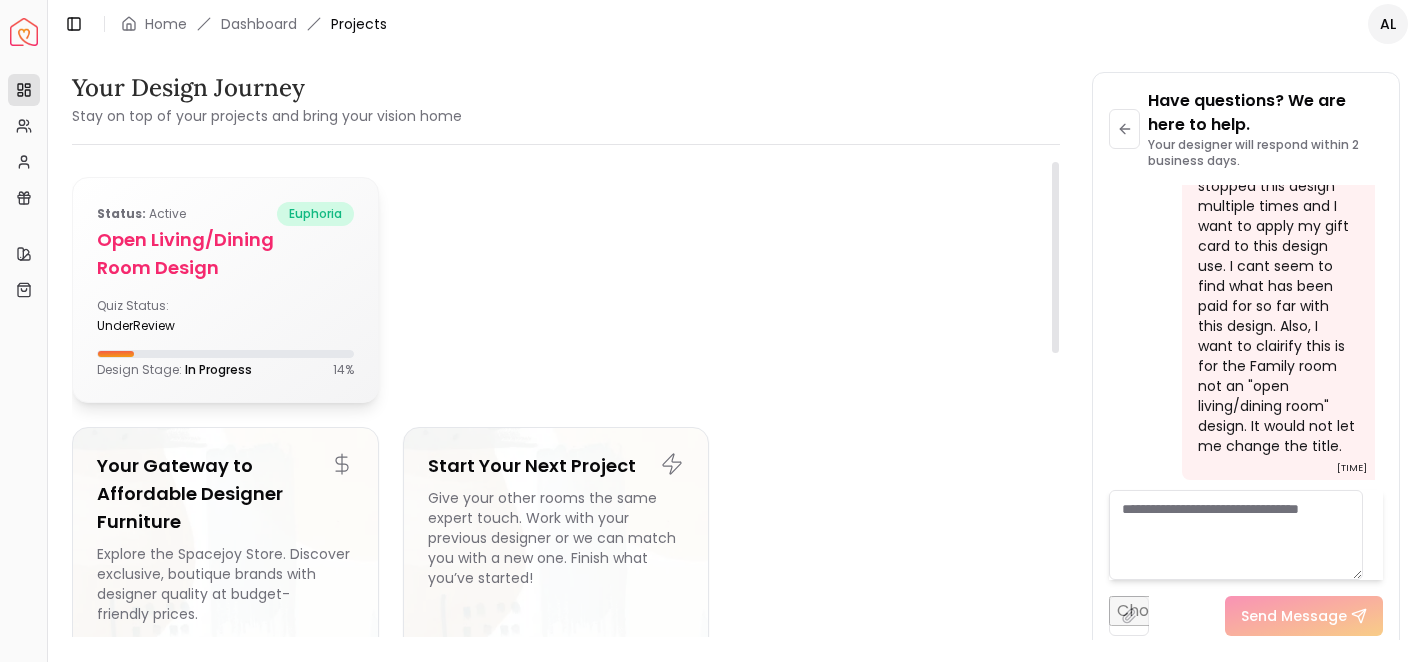 click on "Open Living/Dining Room Design" at bounding box center (225, 254) 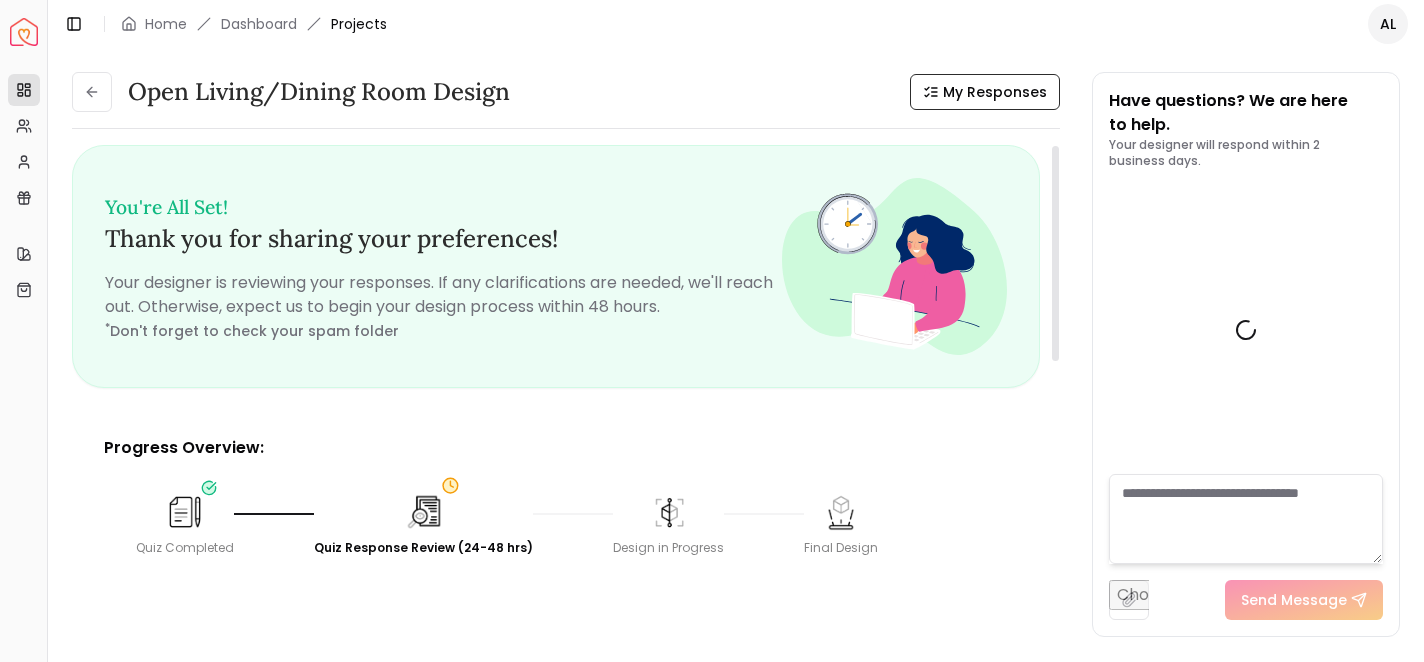 scroll, scrollTop: 464, scrollLeft: 0, axis: vertical 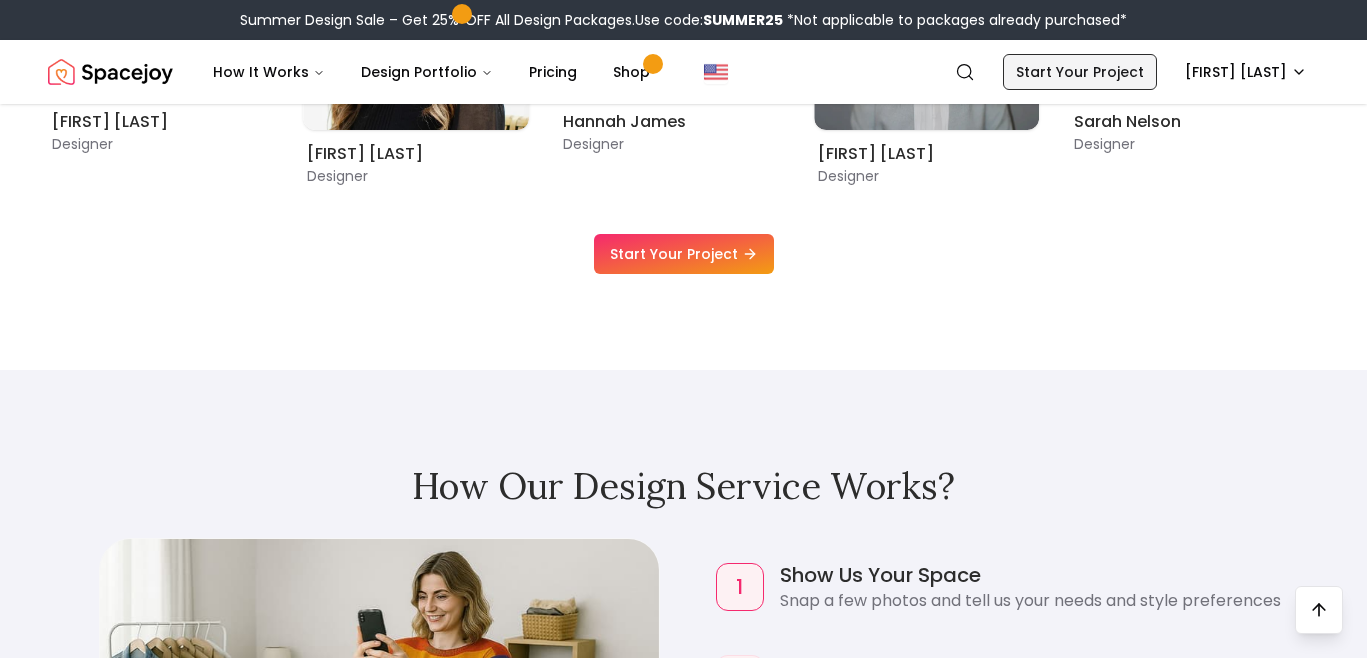click on "Start Your Project" at bounding box center (1080, 72) 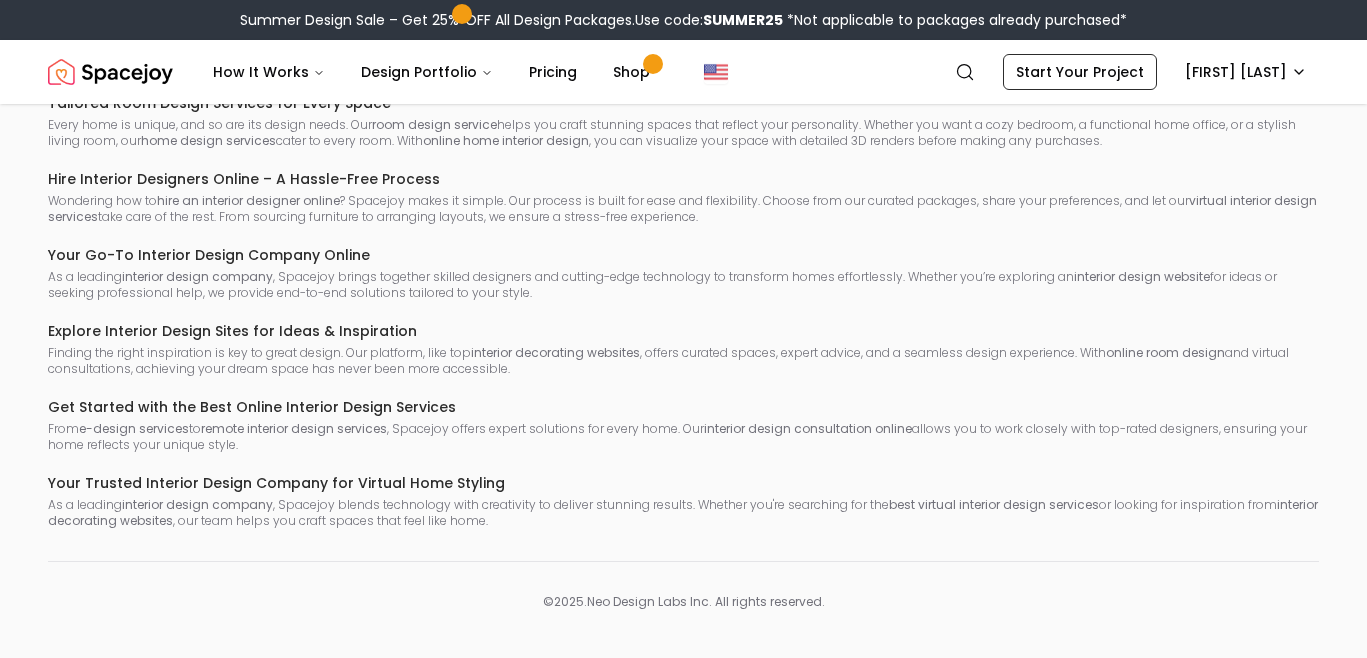 scroll, scrollTop: 2001, scrollLeft: 0, axis: vertical 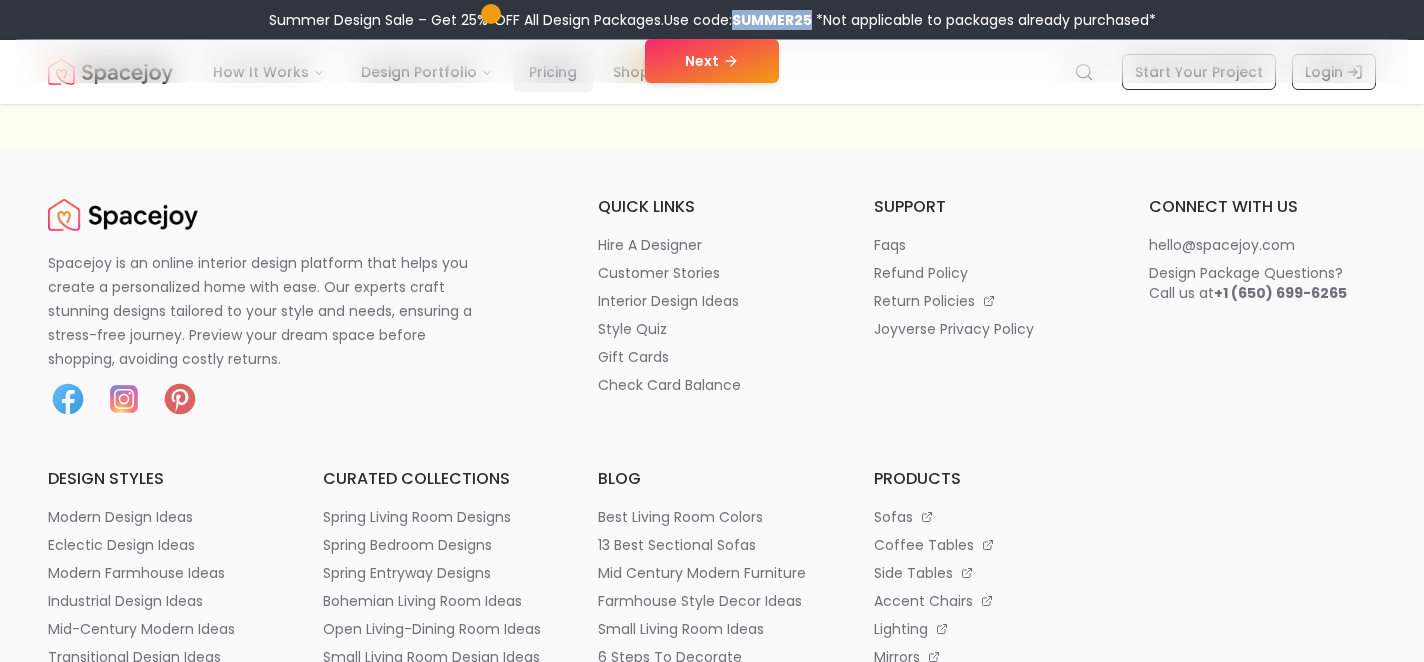 click on "Pricing" at bounding box center [553, 72] 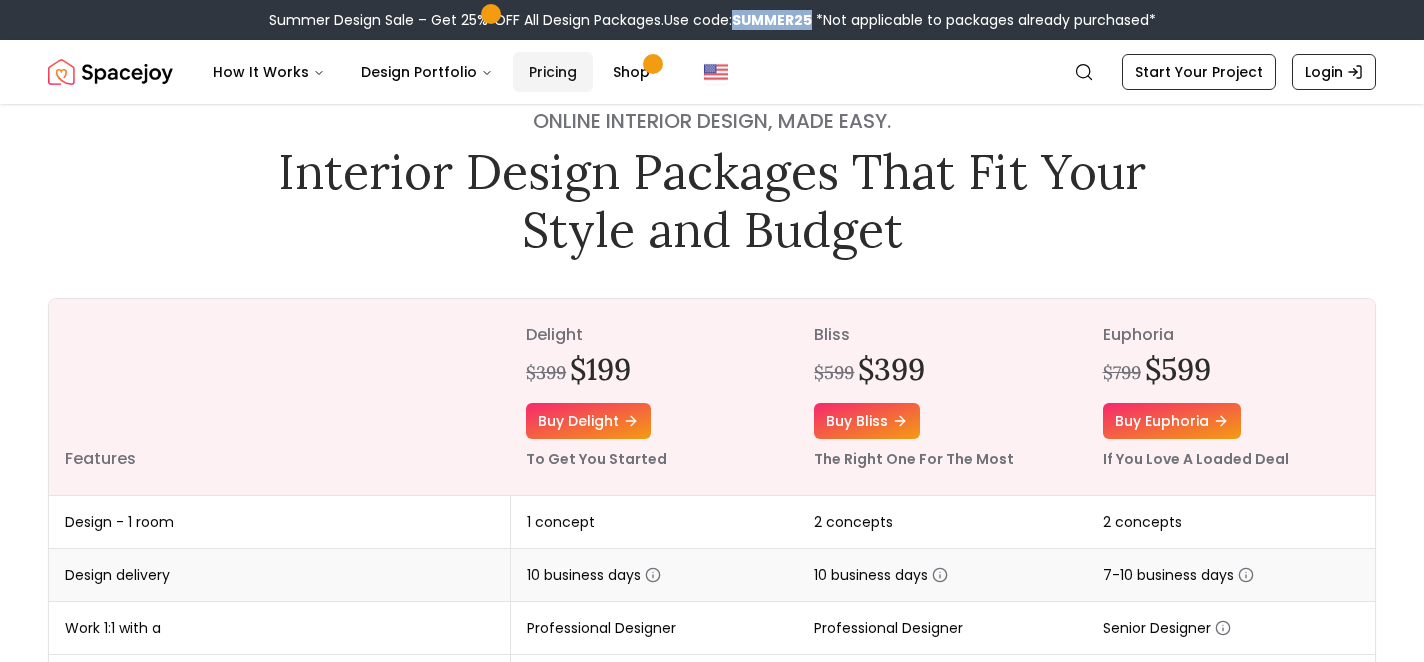 scroll, scrollTop: 0, scrollLeft: 0, axis: both 